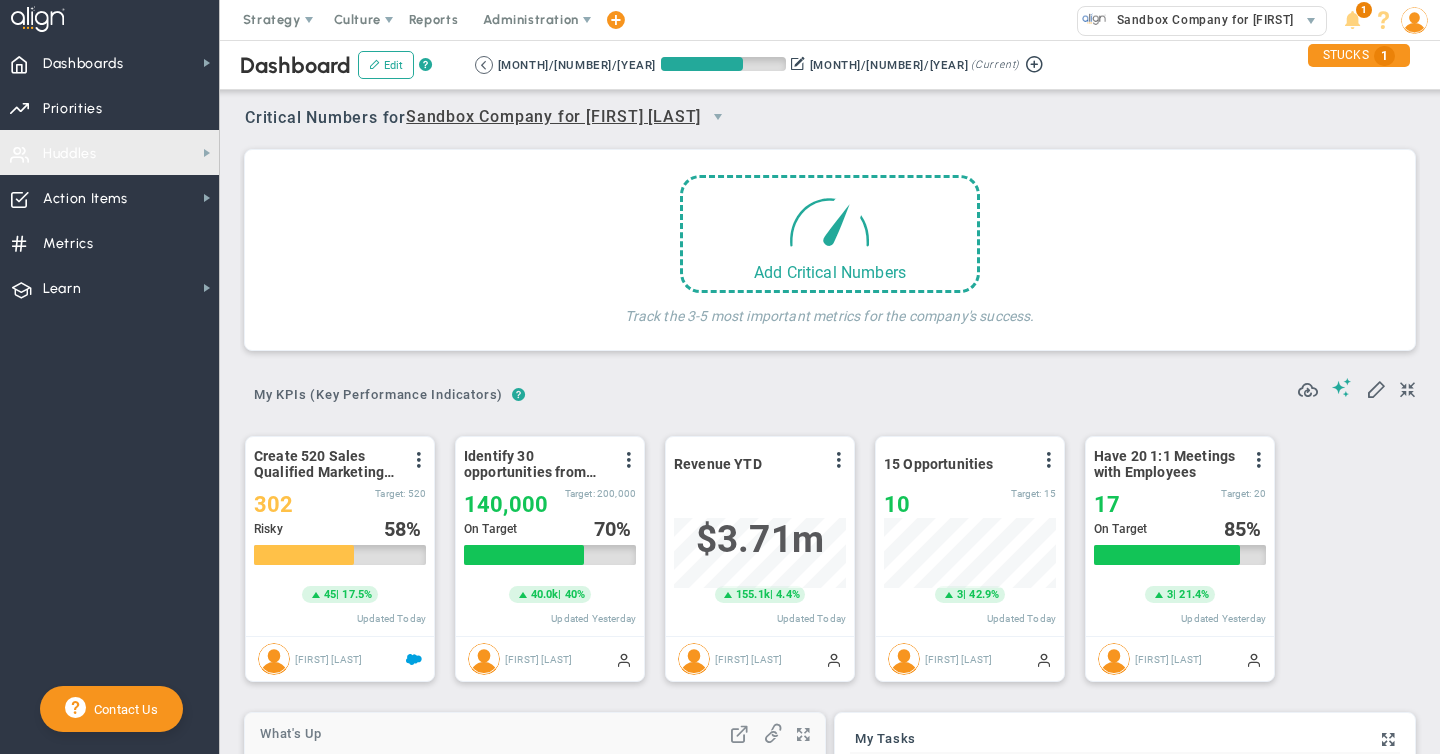 scroll, scrollTop: 0, scrollLeft: 0, axis: both 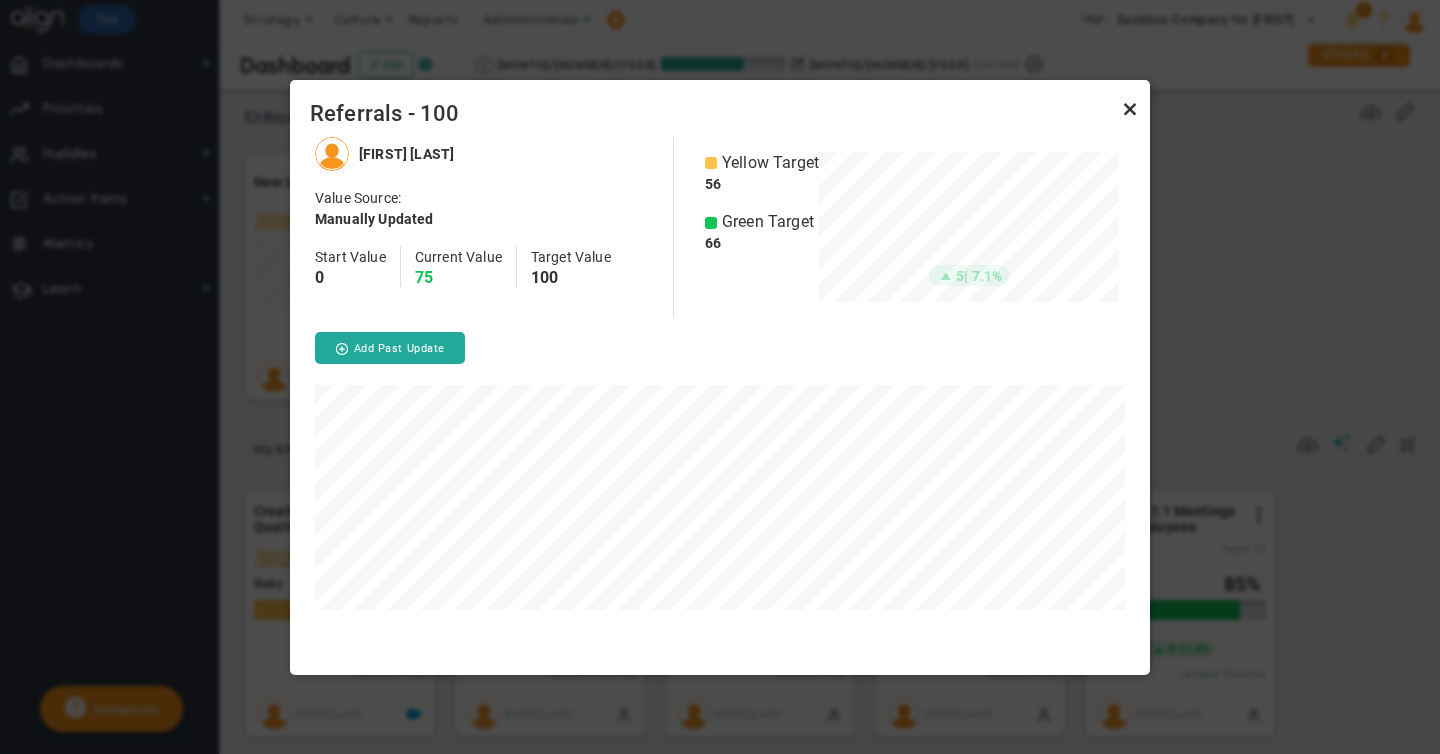 click at bounding box center (1130, 110) 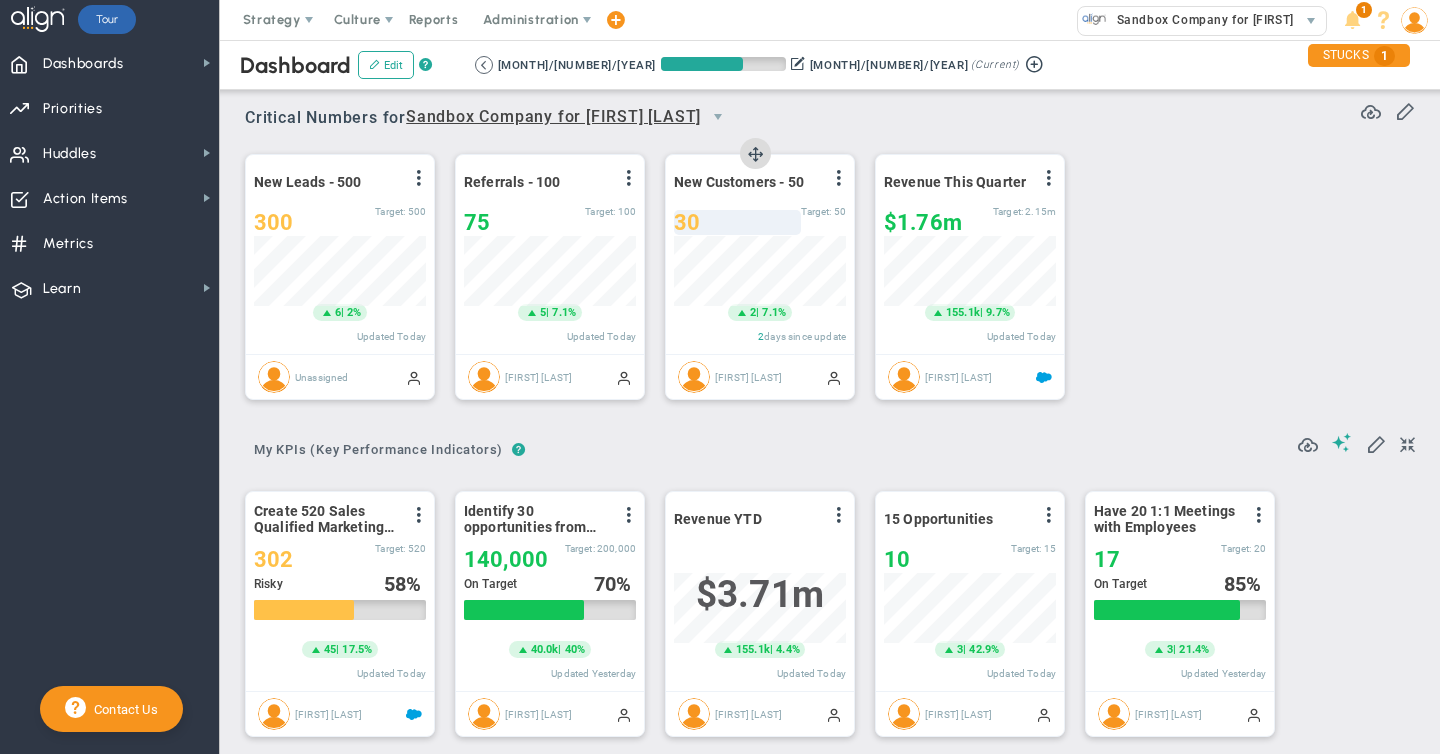 click on "30" at bounding box center (737, 222) 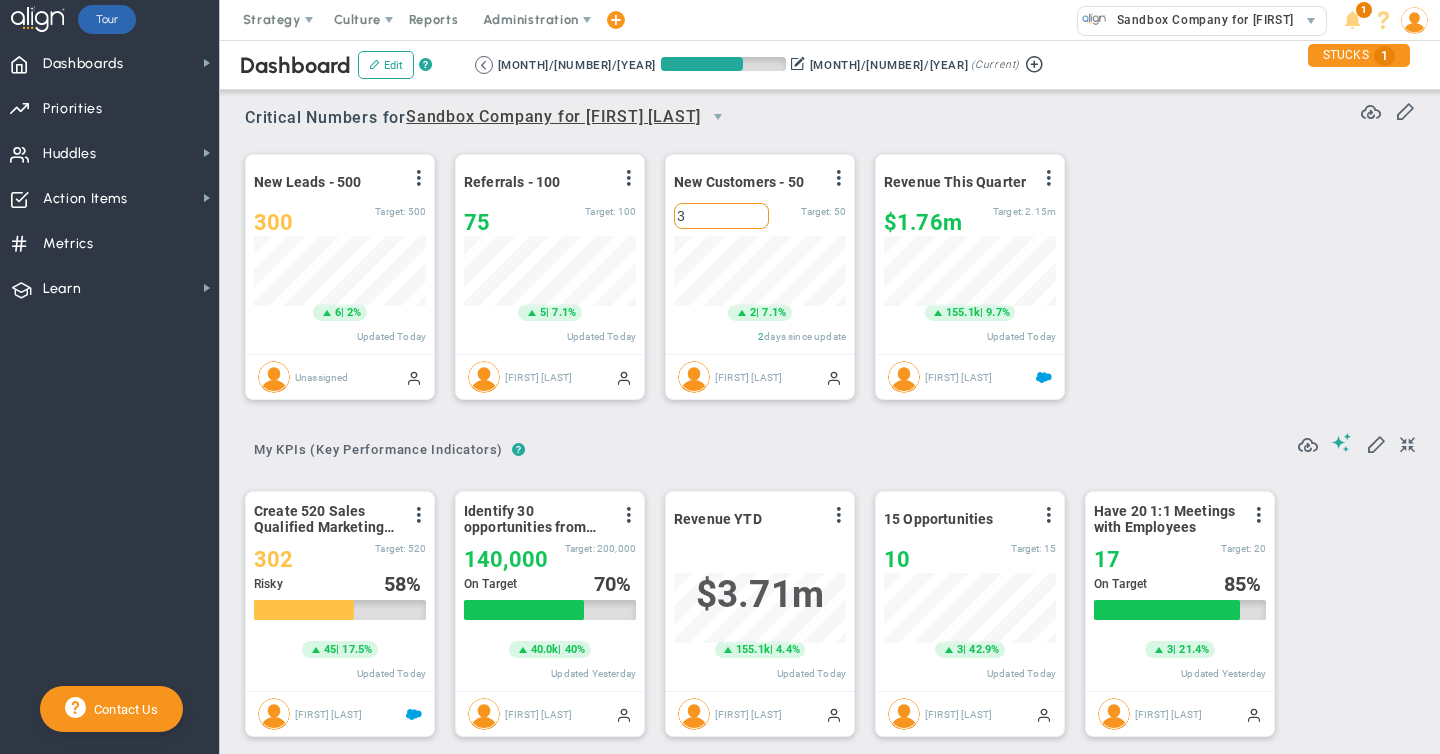 type on "34" 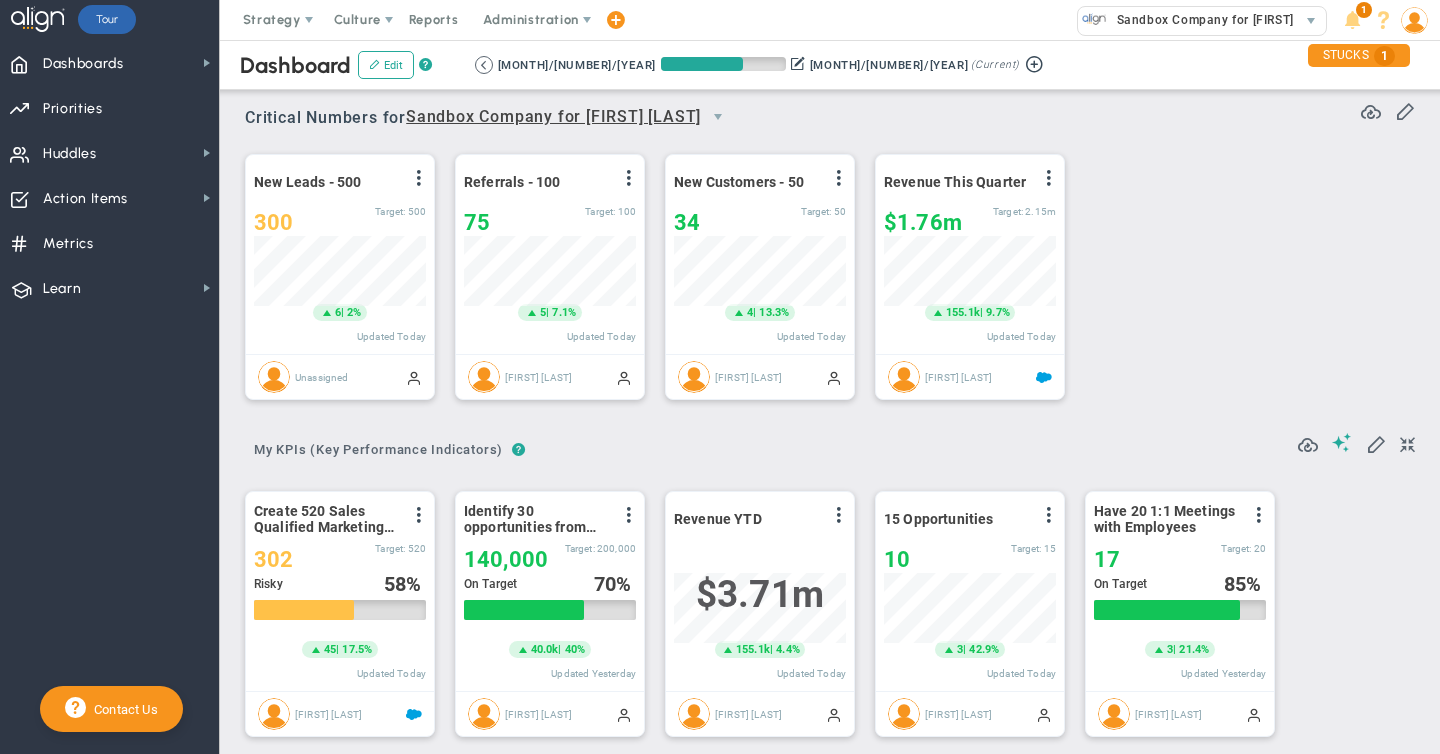 scroll, scrollTop: 999930, scrollLeft: 999828, axis: both 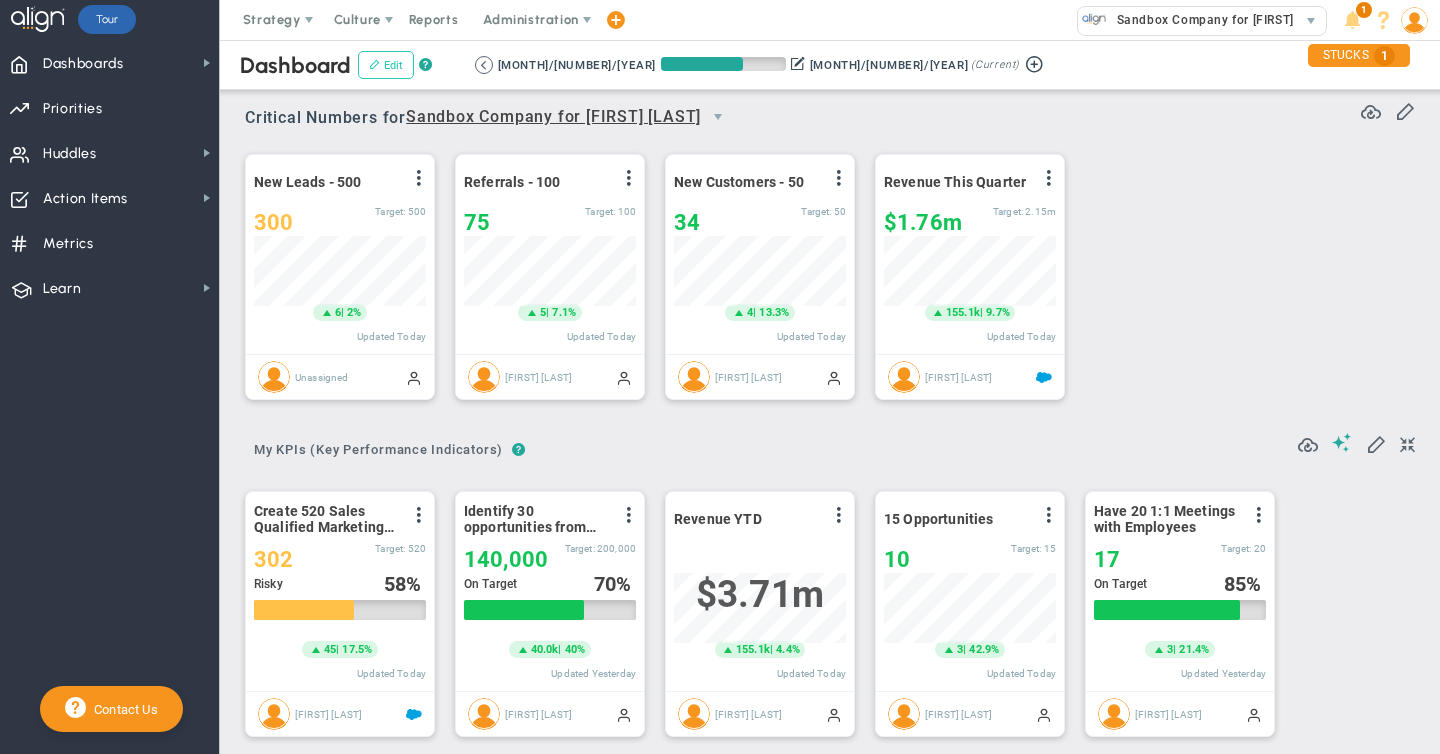 click on "Edit" at bounding box center [386, 65] 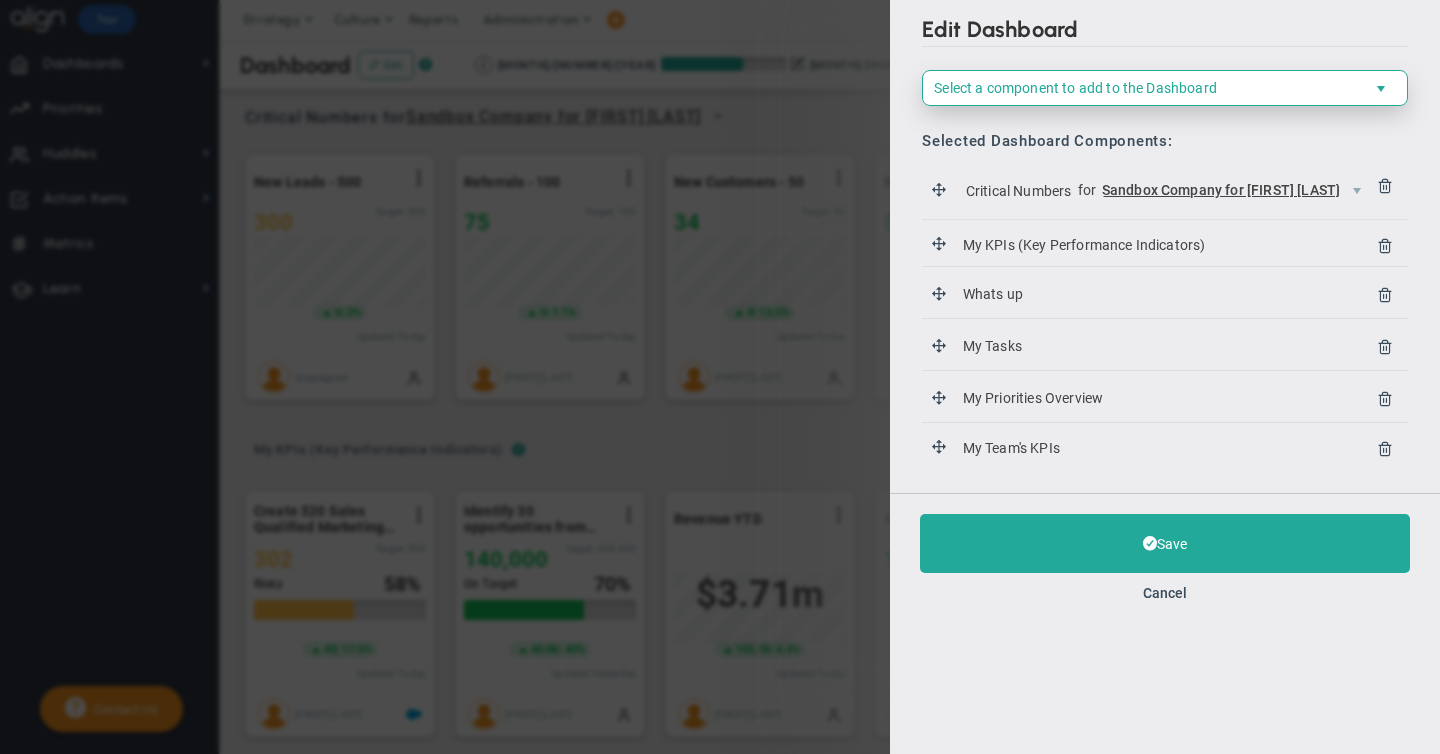 click at bounding box center (1390, 88) 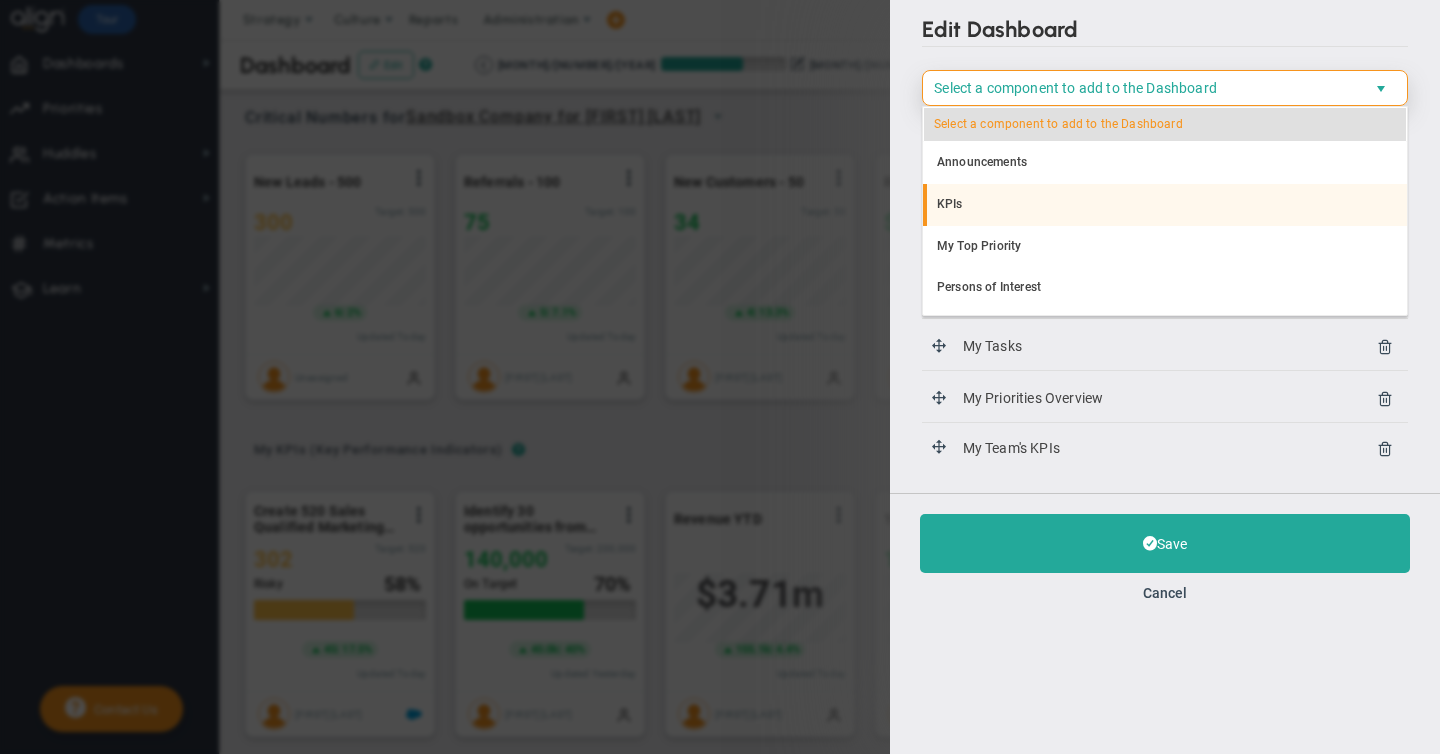 click on "KPIs" at bounding box center (1165, 205) 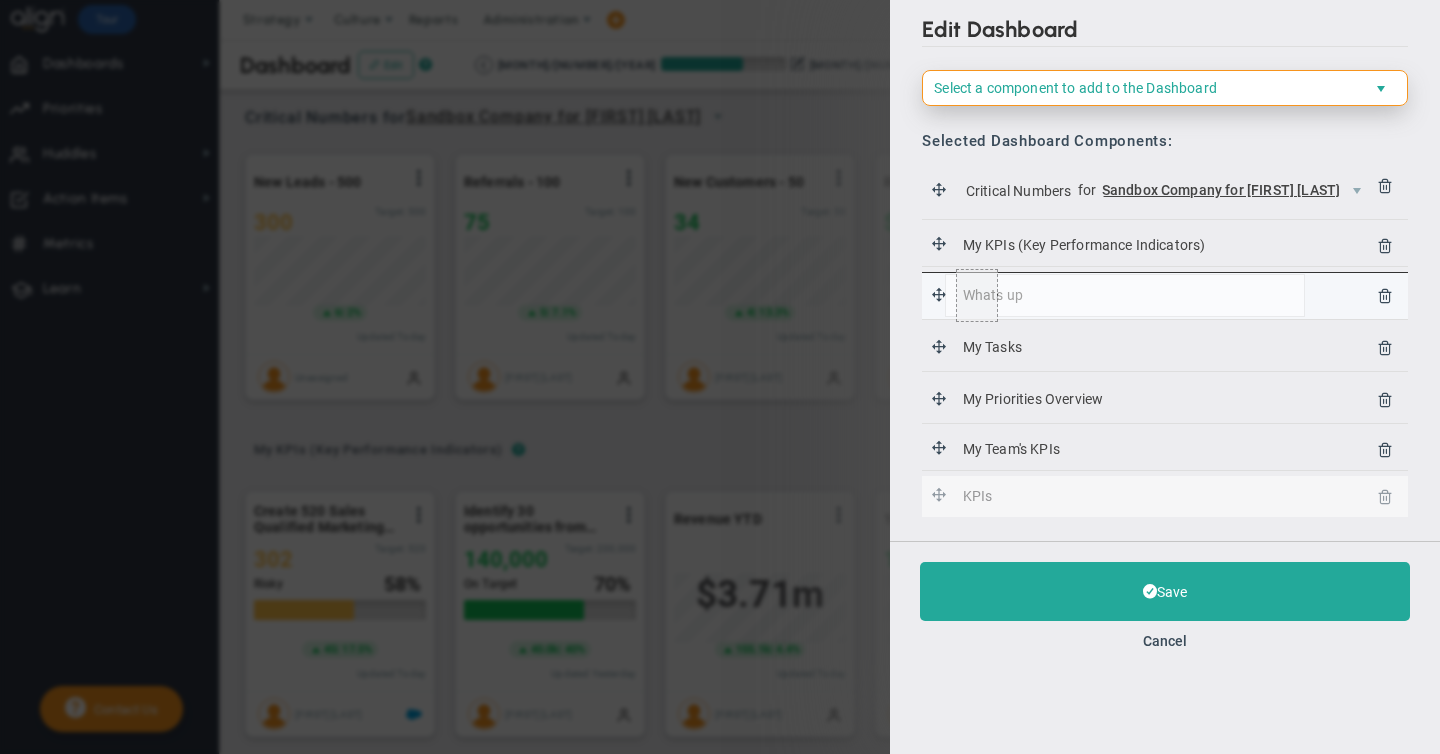 drag, startPoint x: 943, startPoint y: 493, endPoint x: 945, endPoint y: 271, distance: 222.009 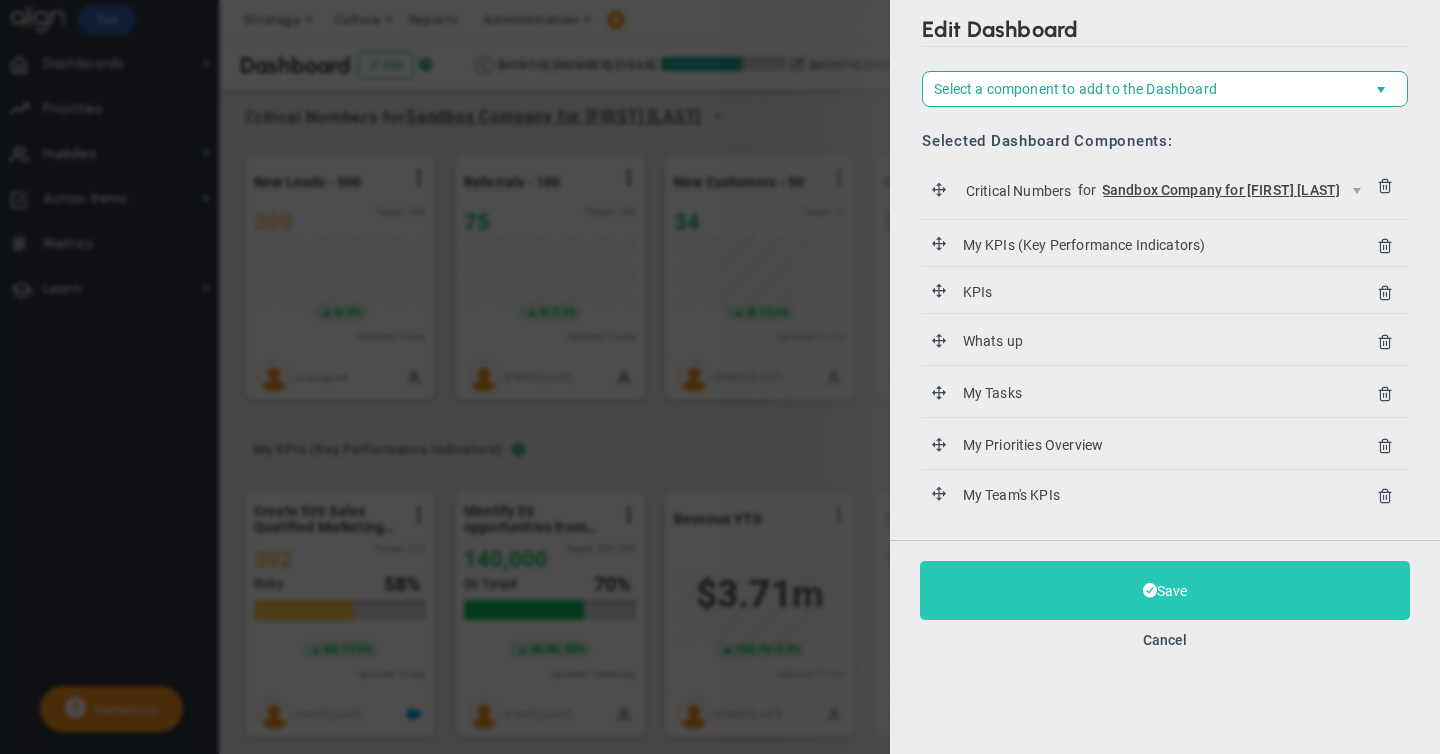 click at bounding box center [1150, 590] 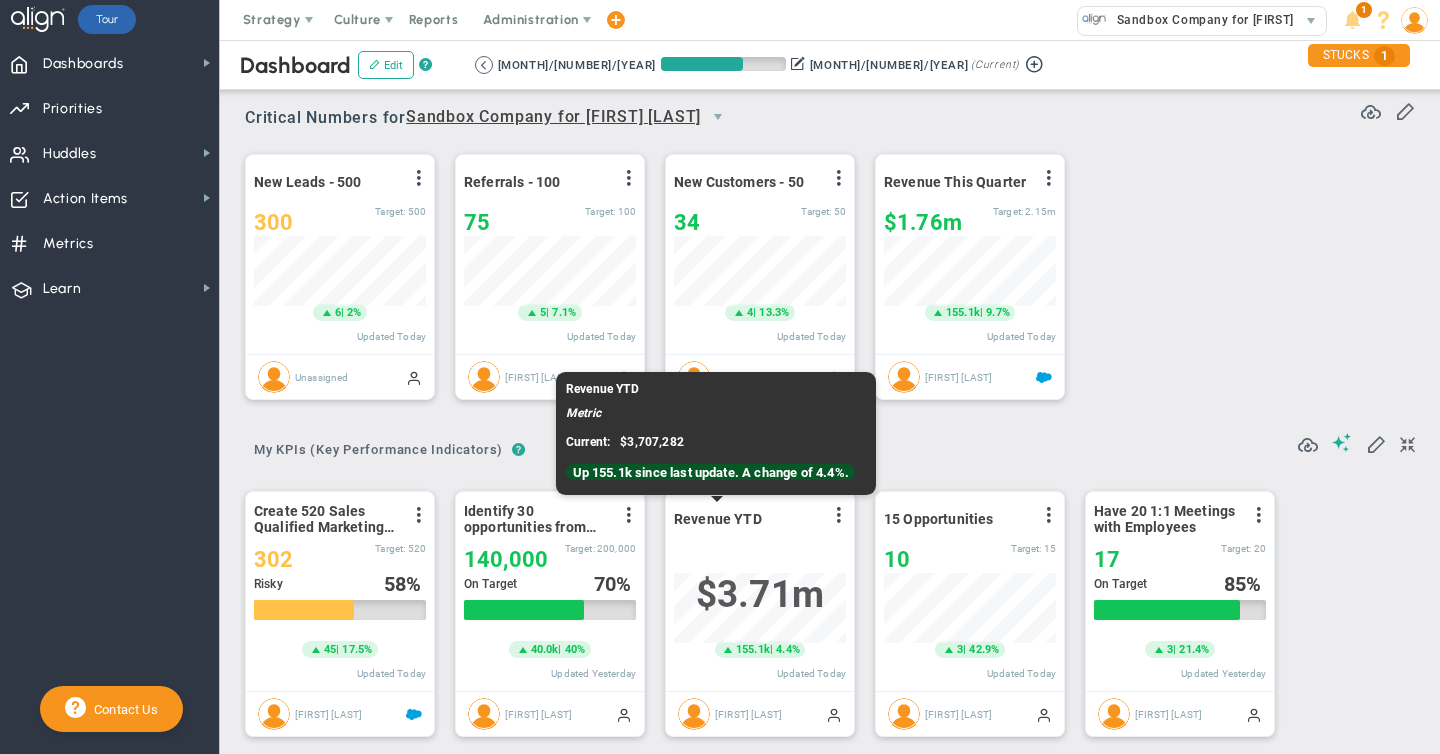 scroll, scrollTop: 999930, scrollLeft: 999828, axis: both 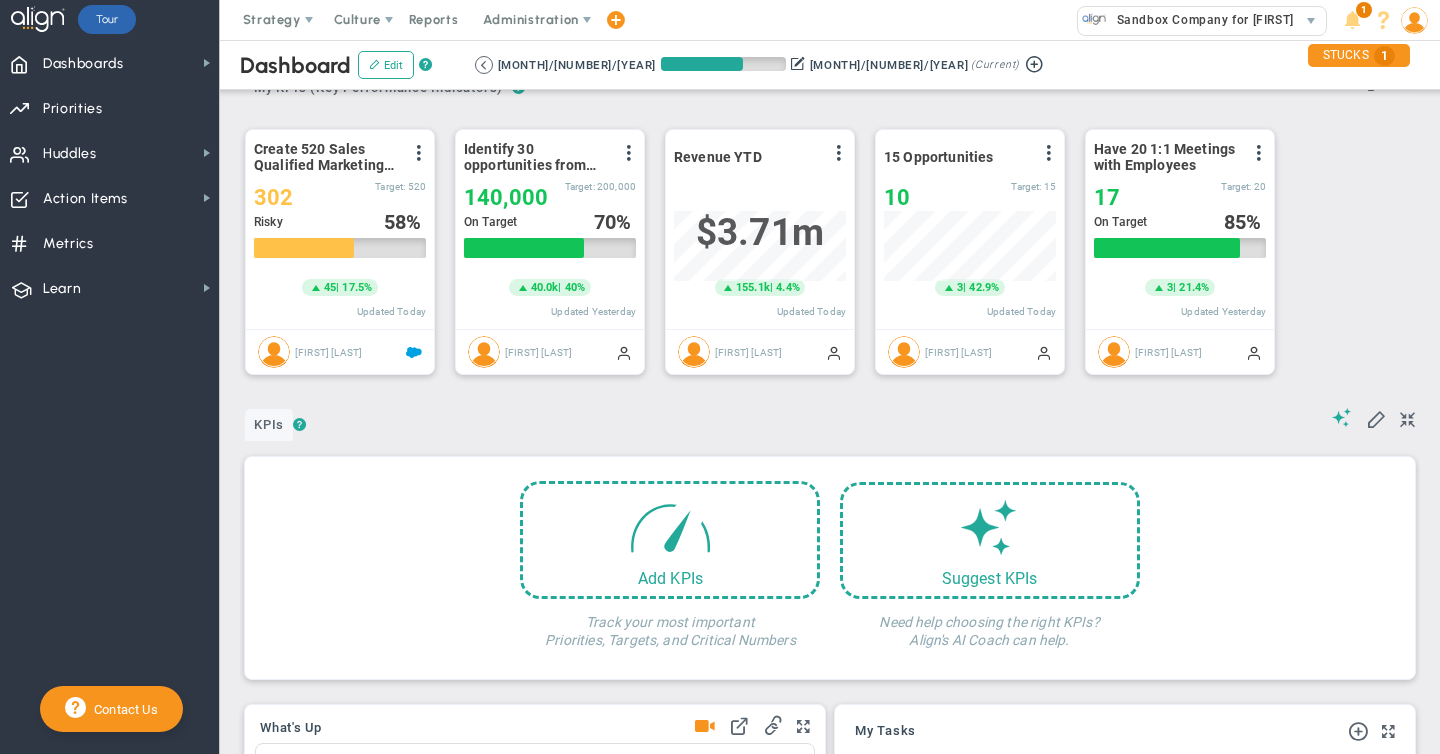 click on "KPIs" at bounding box center (269, 425) 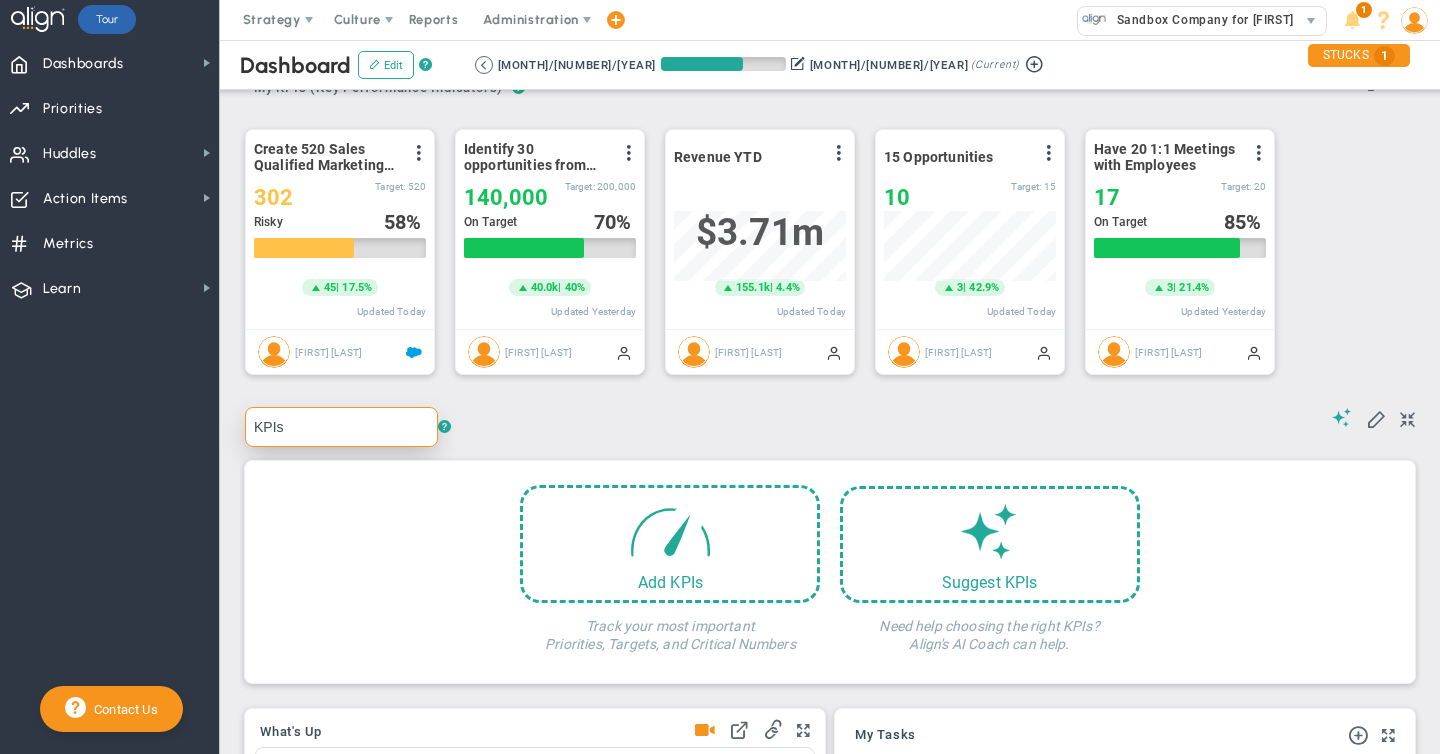drag, startPoint x: 288, startPoint y: 430, endPoint x: 225, endPoint y: 424, distance: 63.28507 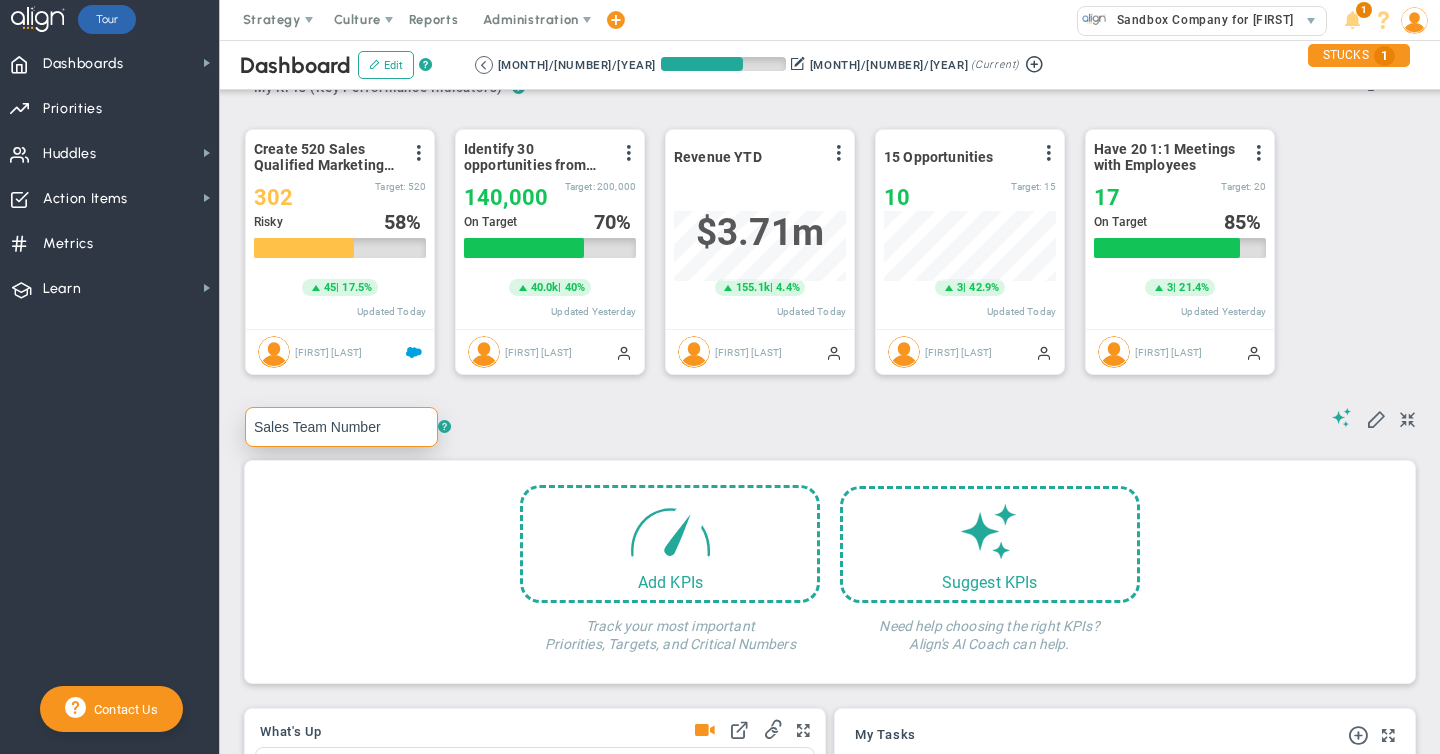 type on "Sales Team Numbers" 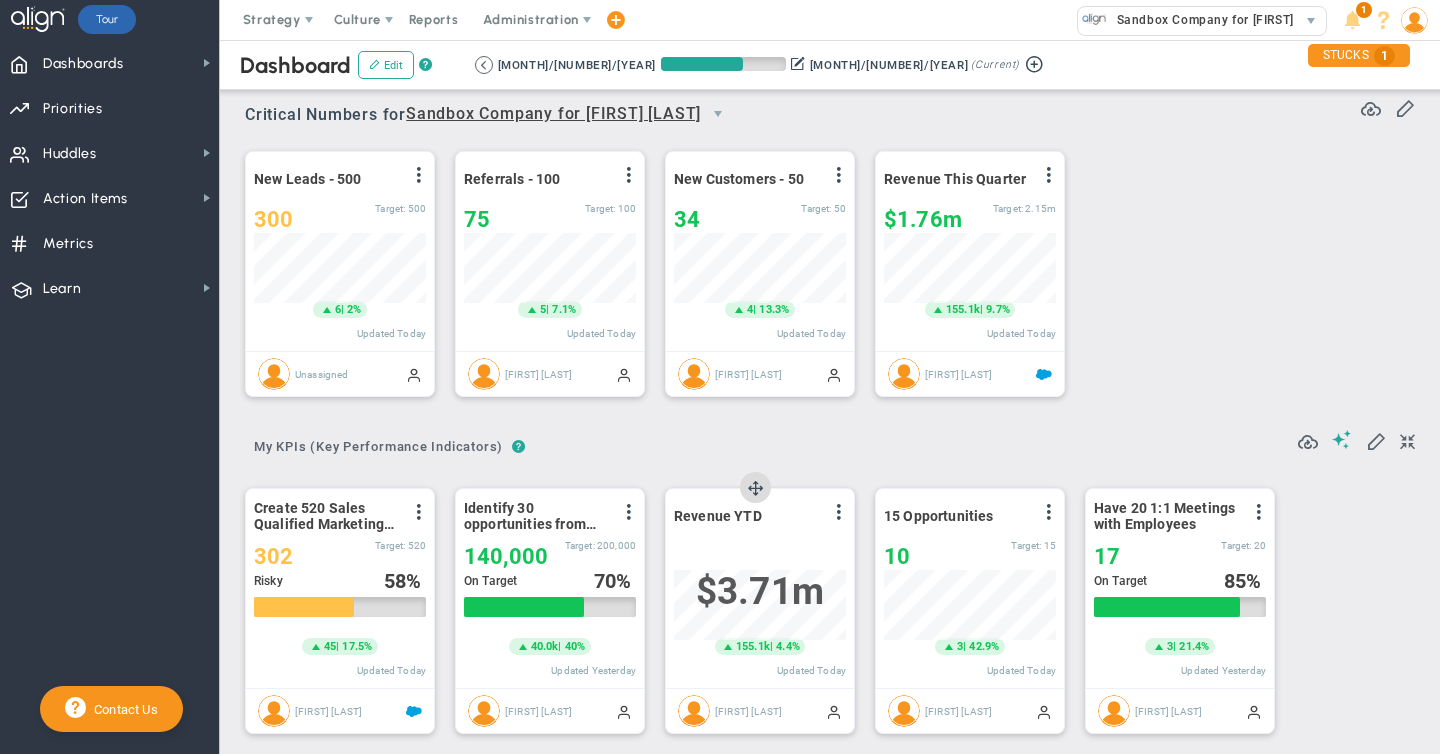 scroll, scrollTop: 4, scrollLeft: 0, axis: vertical 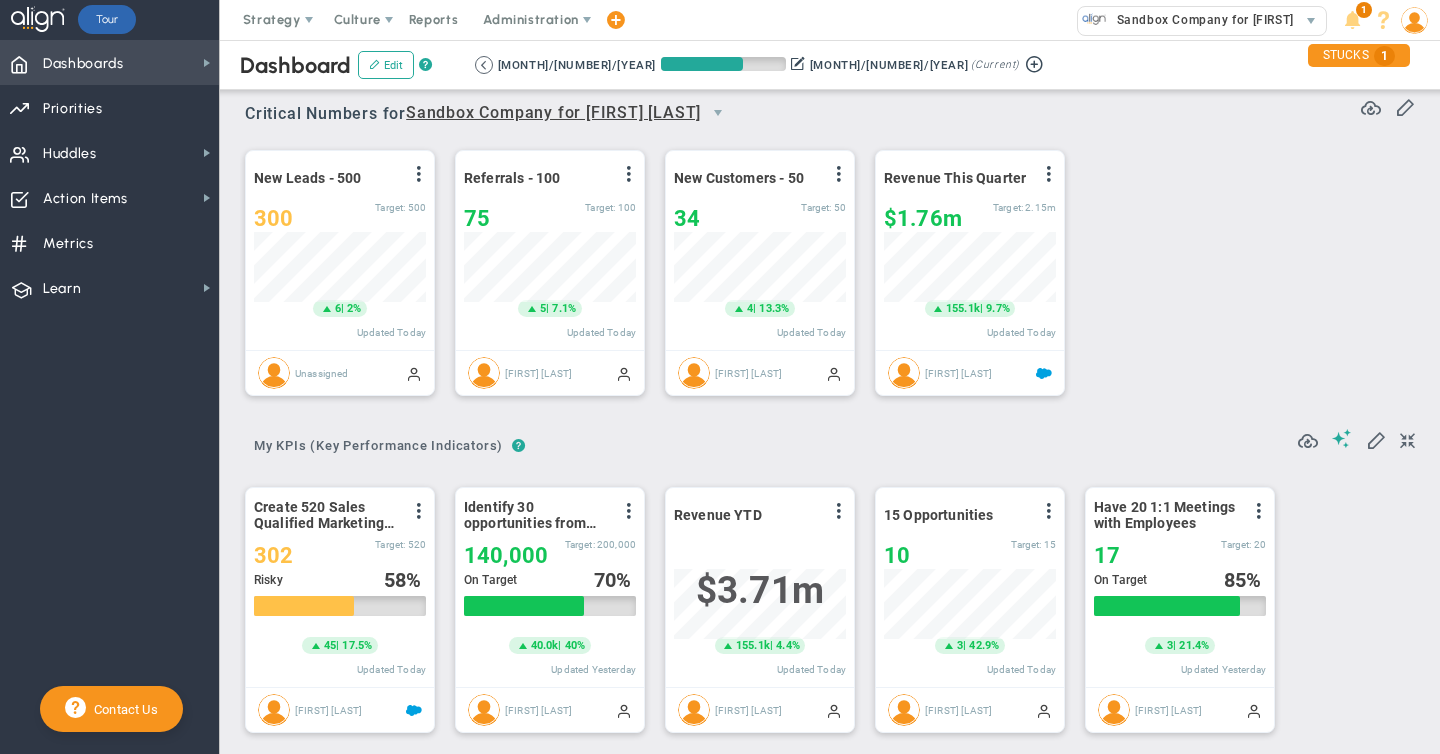 click on "Dashboards Dashboards" at bounding box center (109, 62) 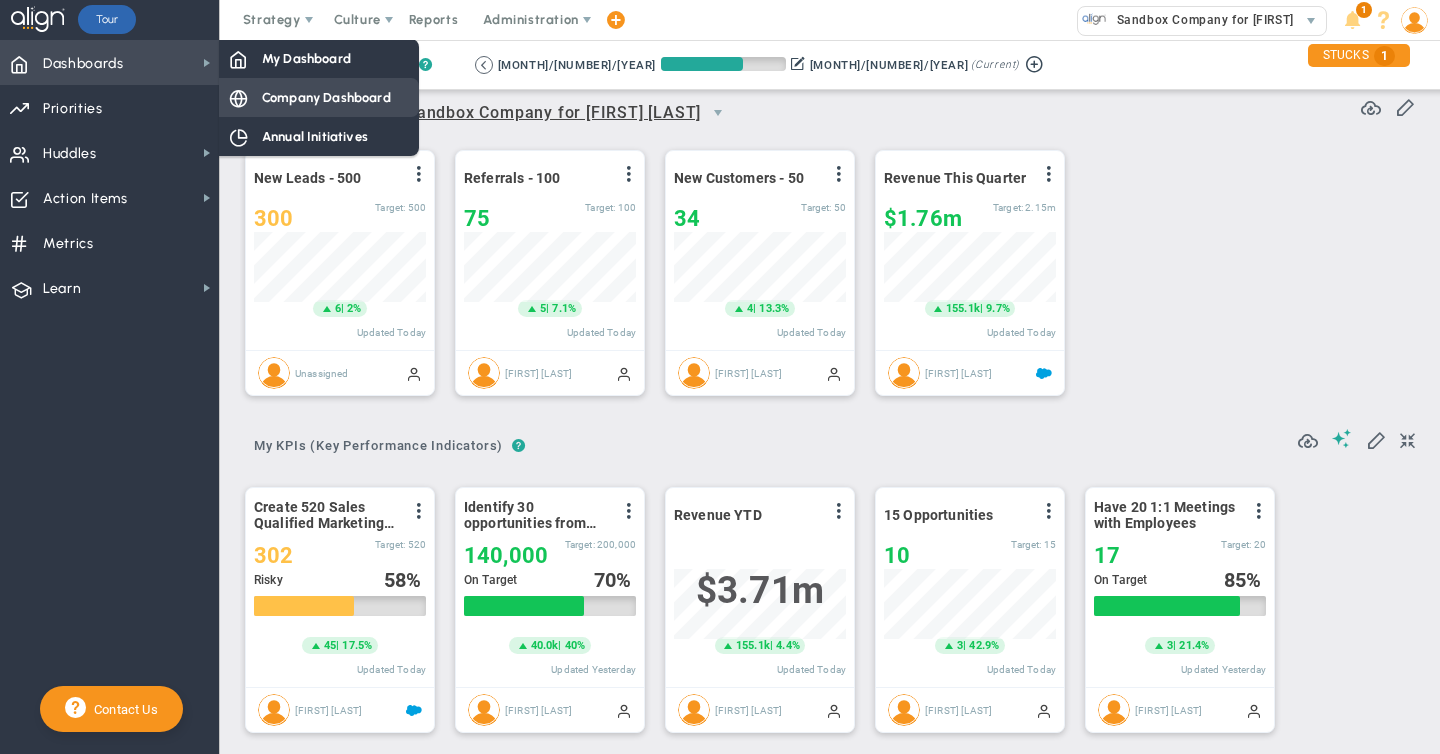 click on "Company Dashboard" at bounding box center [326, 97] 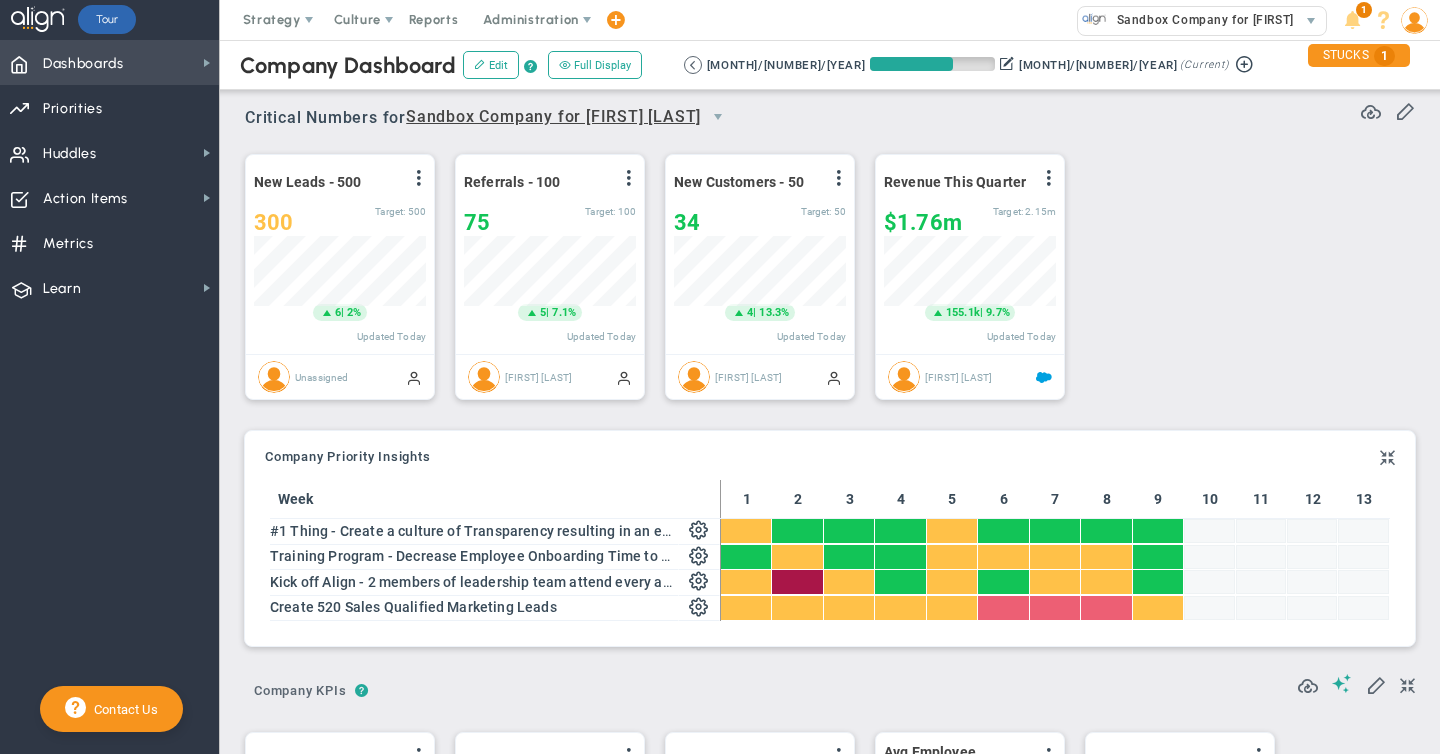 scroll, scrollTop: 999930, scrollLeft: 999828, axis: both 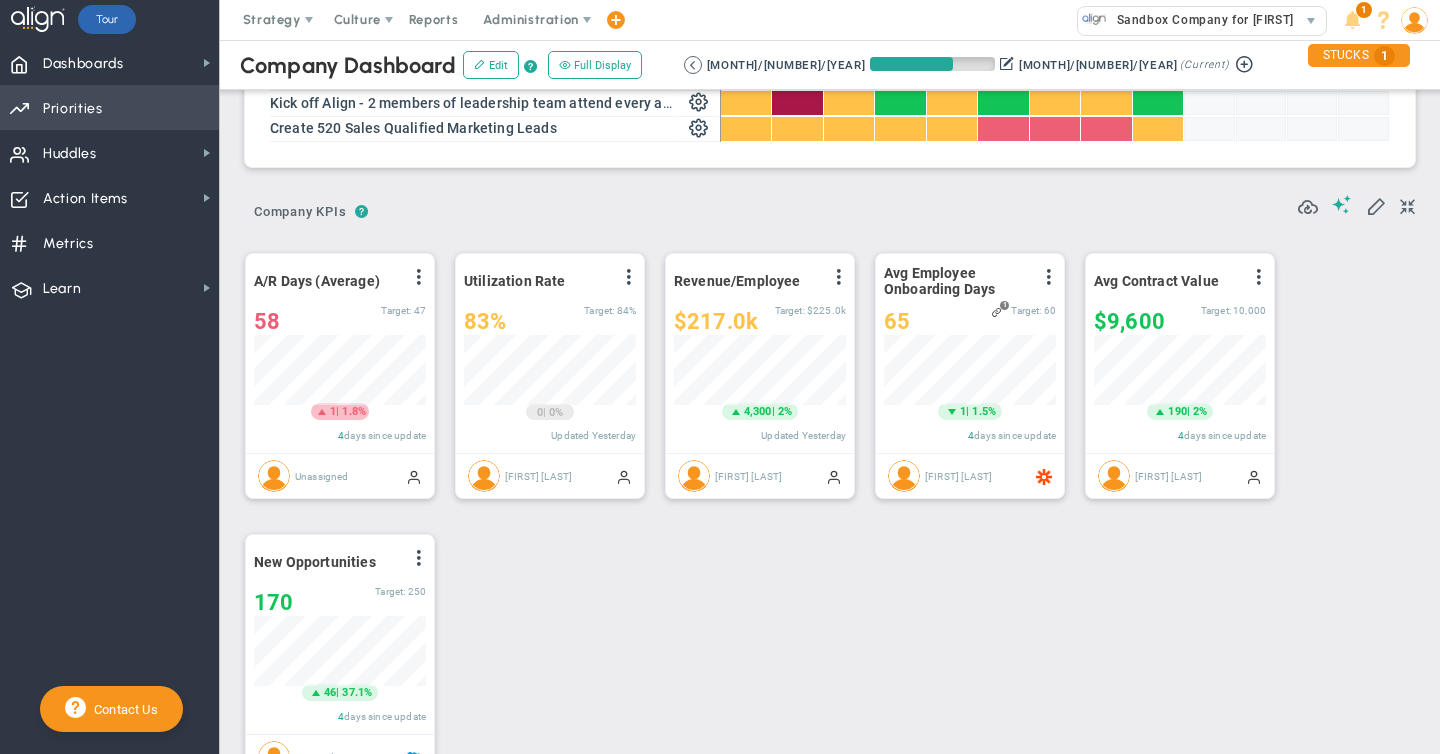 click on "Priorities" at bounding box center [73, 109] 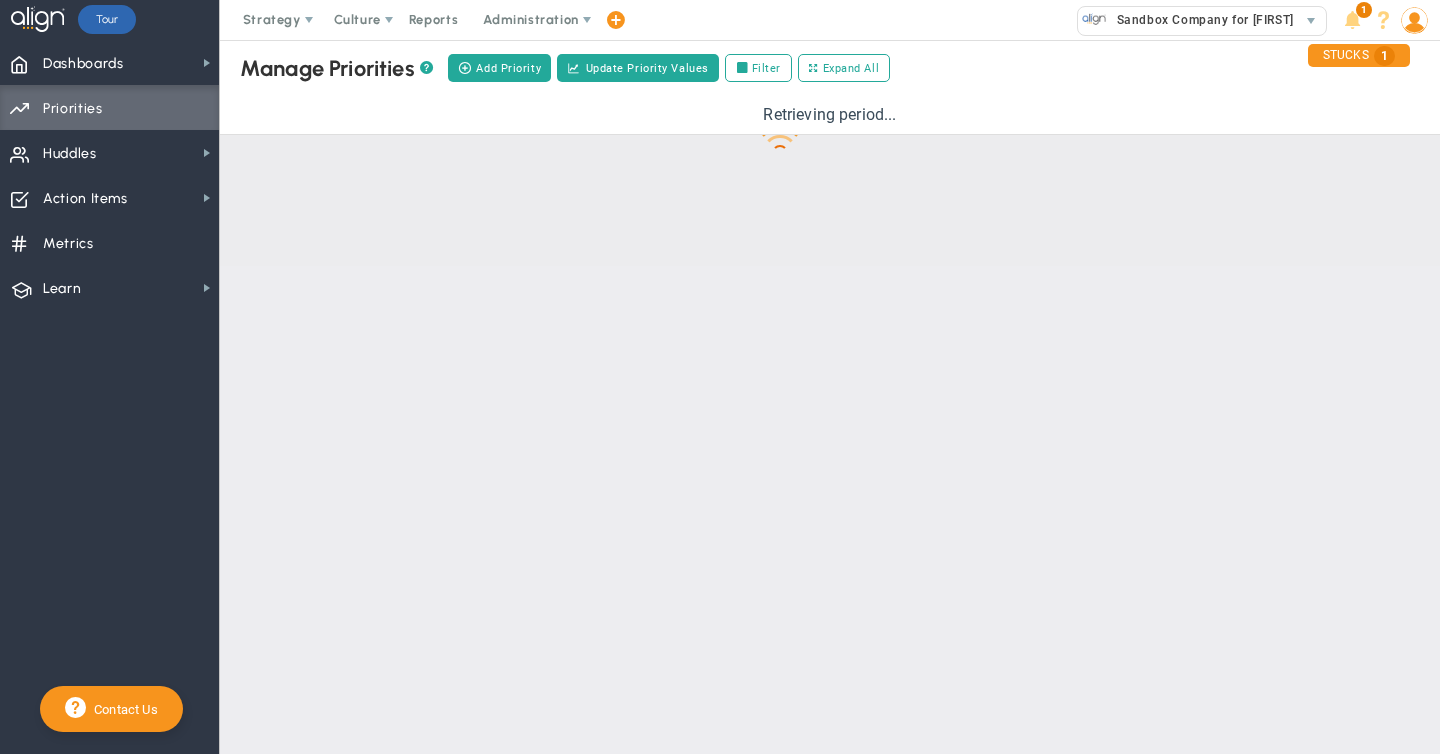 scroll, scrollTop: 0, scrollLeft: 0, axis: both 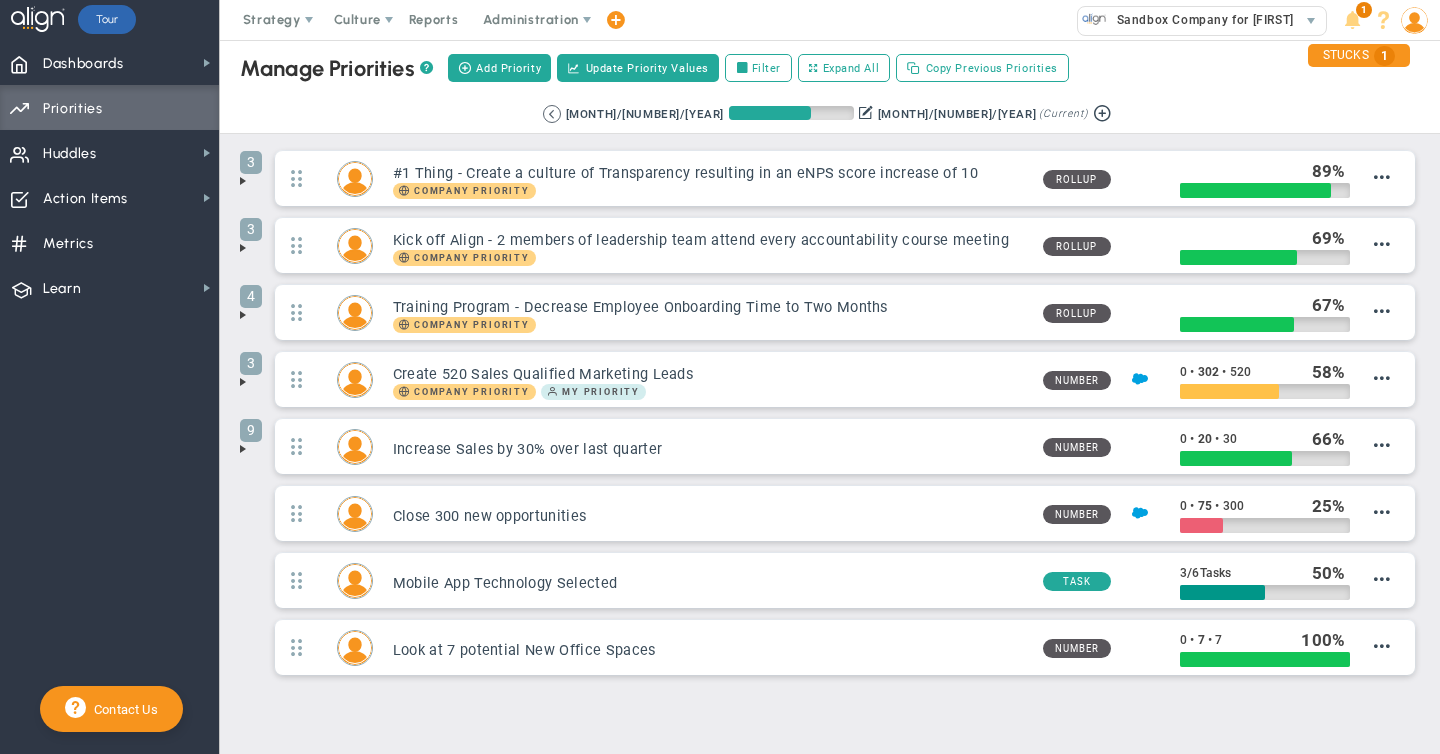 click at bounding box center [243, 181] 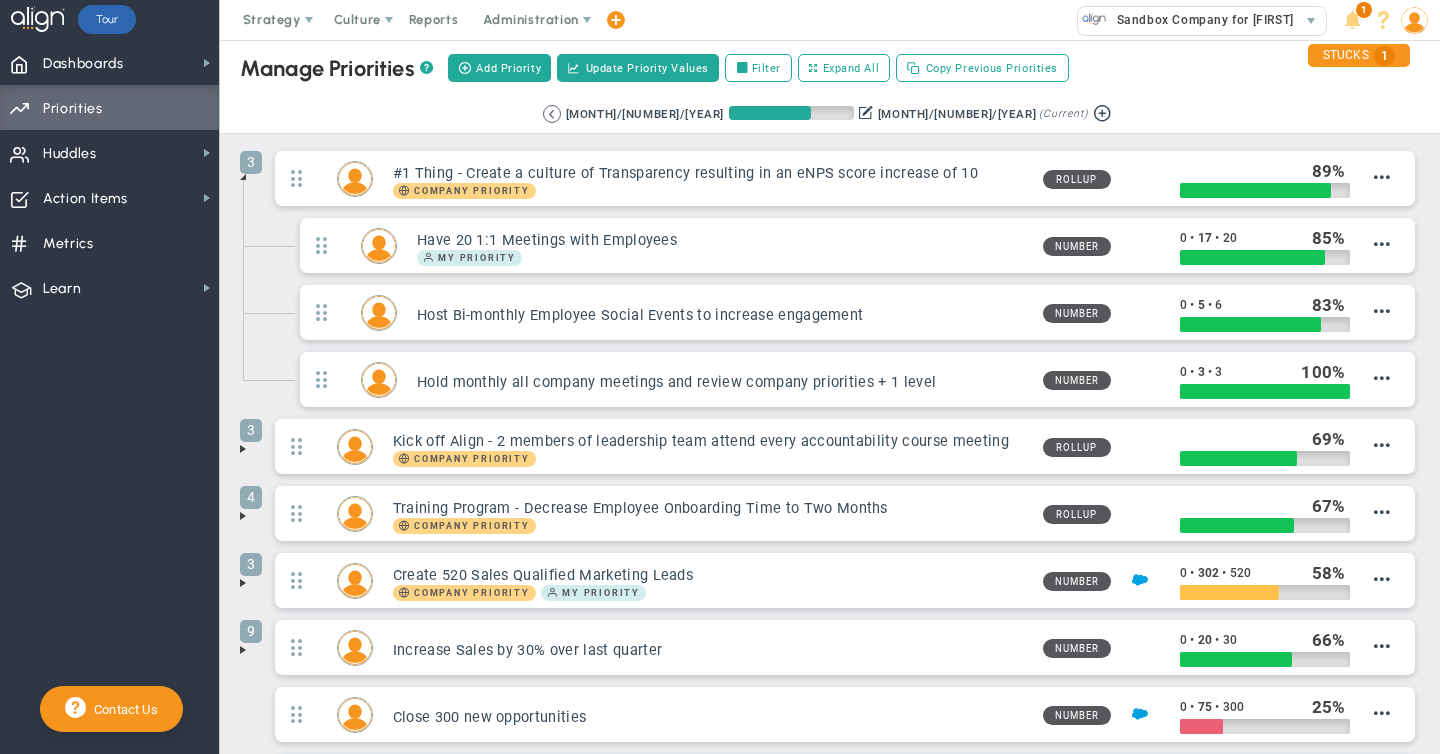 click at bounding box center [243, 449] 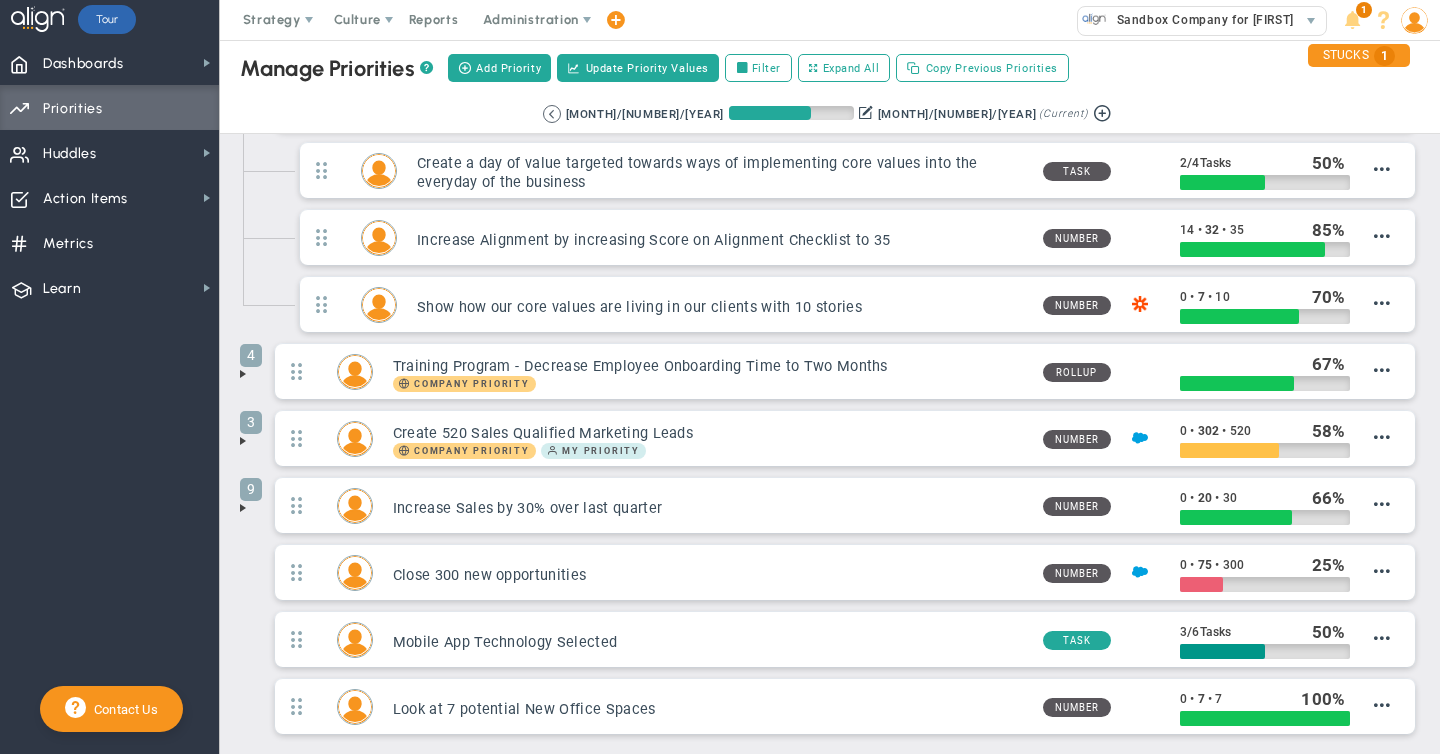scroll, scrollTop: 345, scrollLeft: 0, axis: vertical 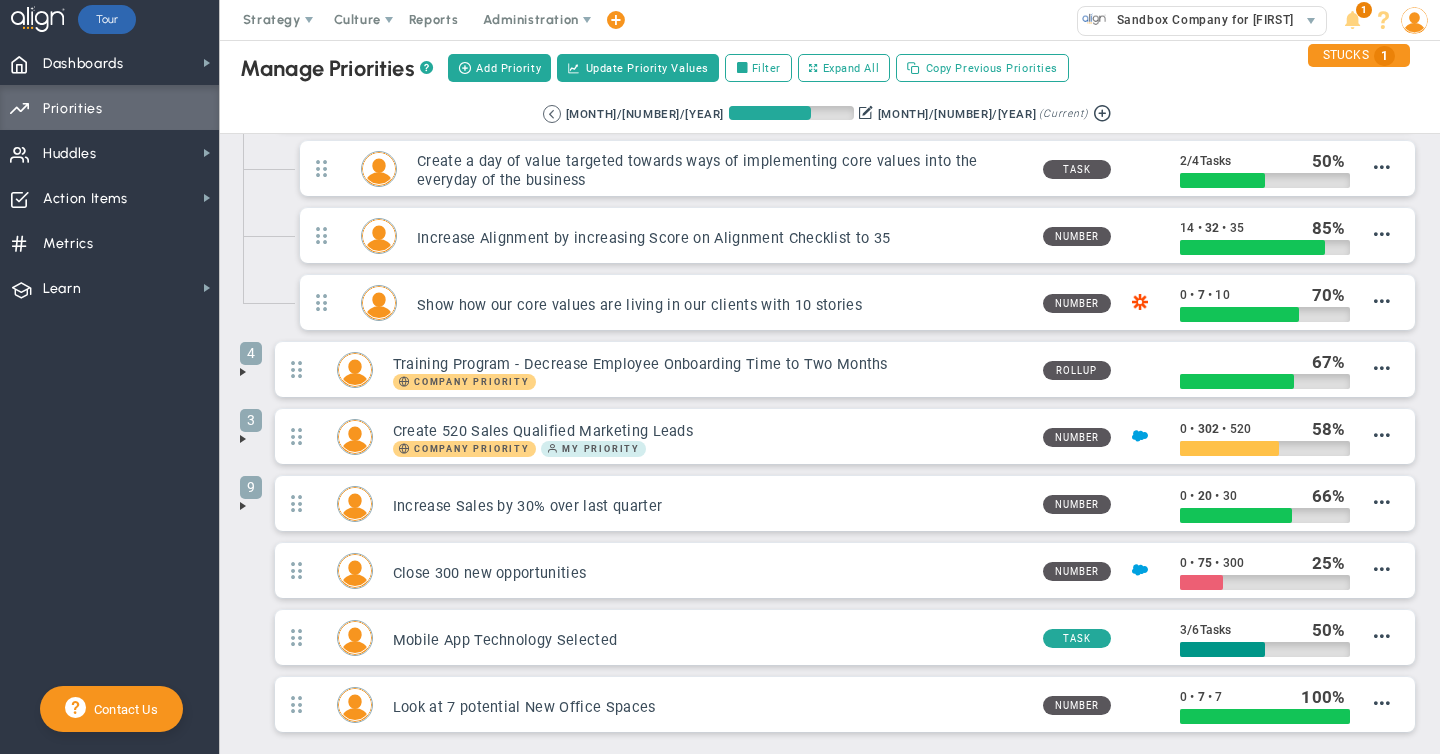 click at bounding box center (243, 439) 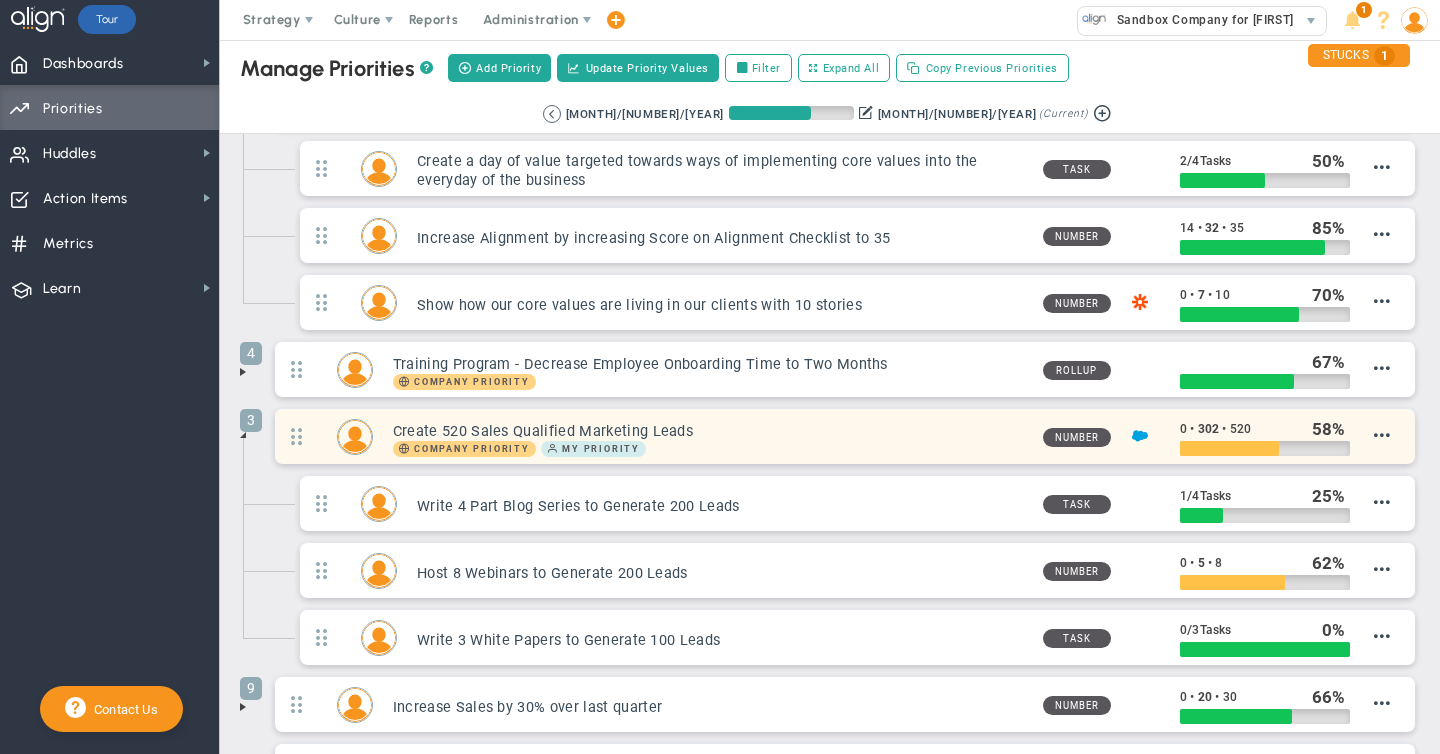 click on "Create 520 Sales Qualified Marketing Leads" at bounding box center (710, 431) 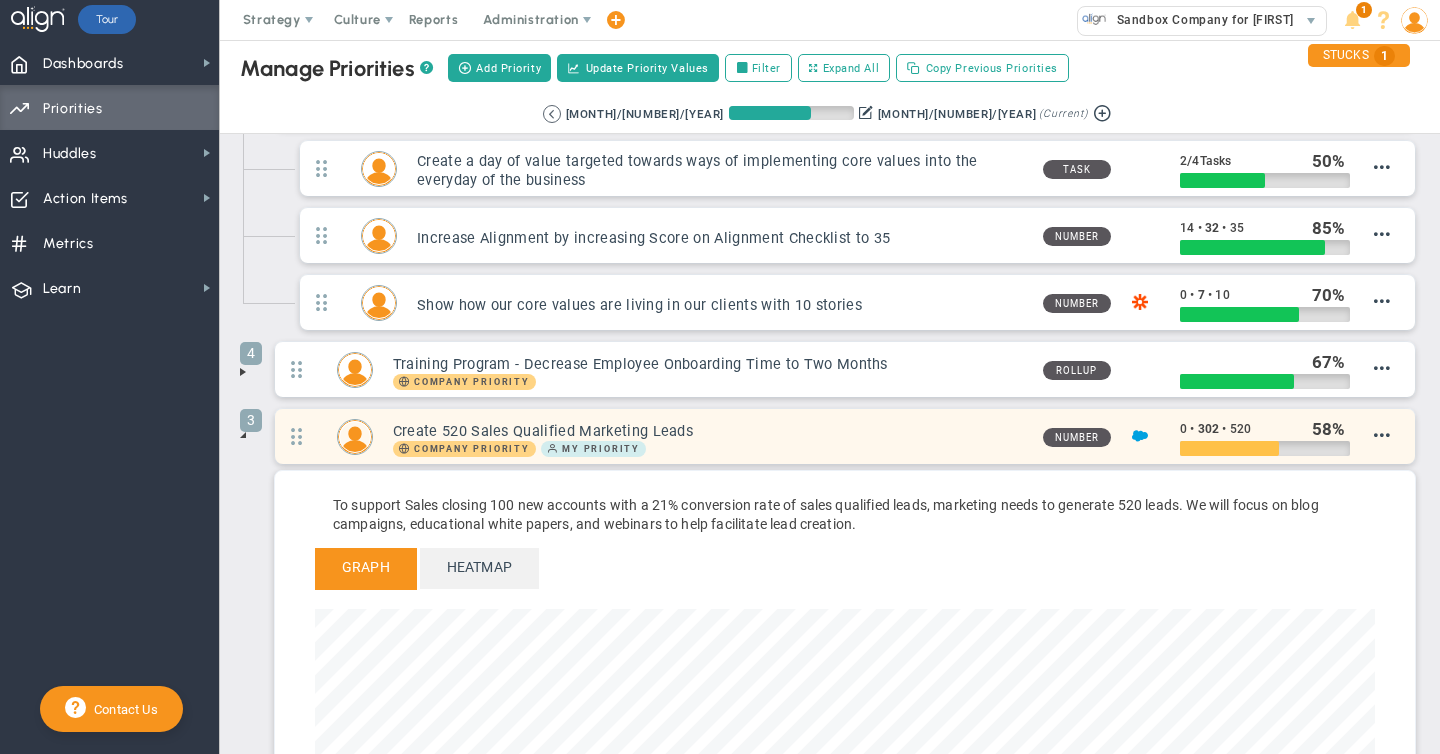 scroll, scrollTop: 999770, scrollLeft: 998940, axis: both 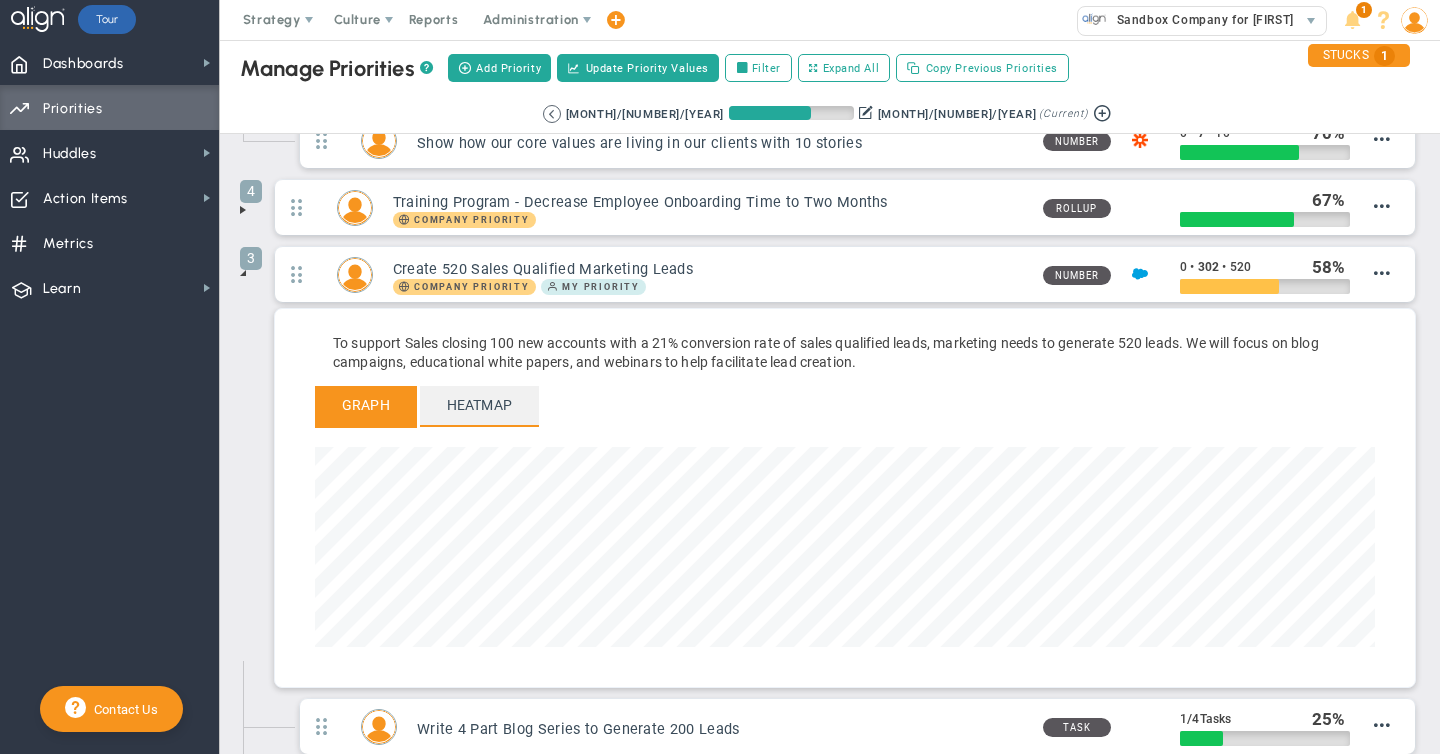 click on "Heatmap" at bounding box center (479, 405) 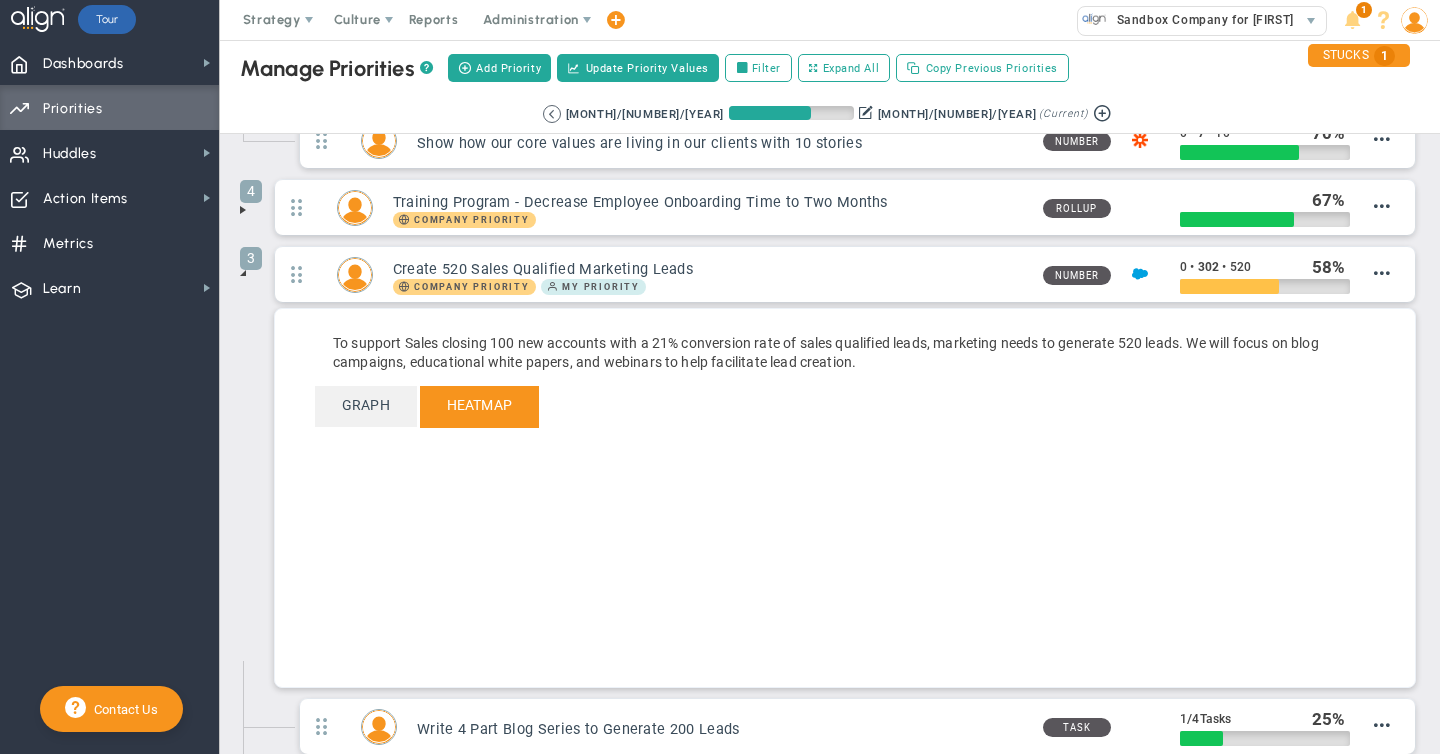 scroll, scrollTop: 0, scrollLeft: 1060, axis: horizontal 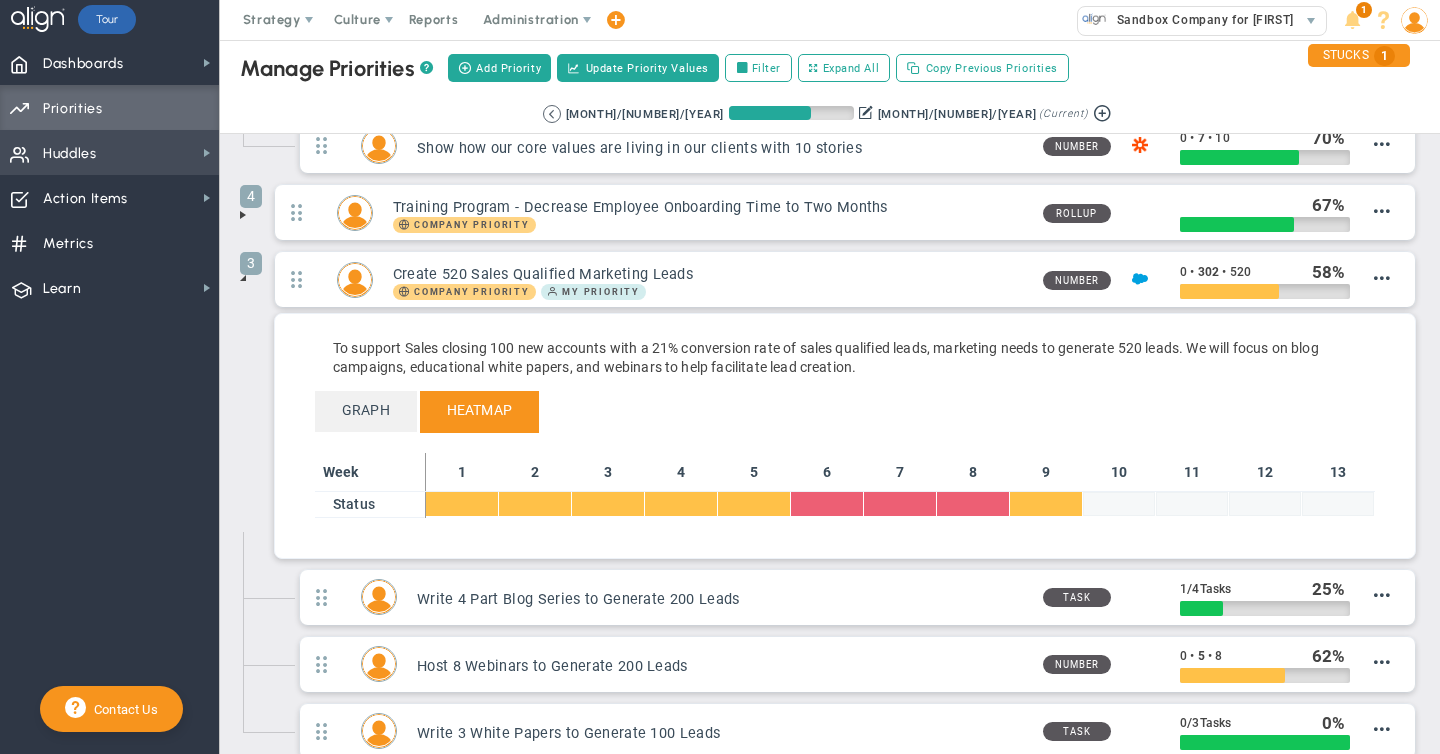 click on "Huddles Huddles" at bounding box center [109, 152] 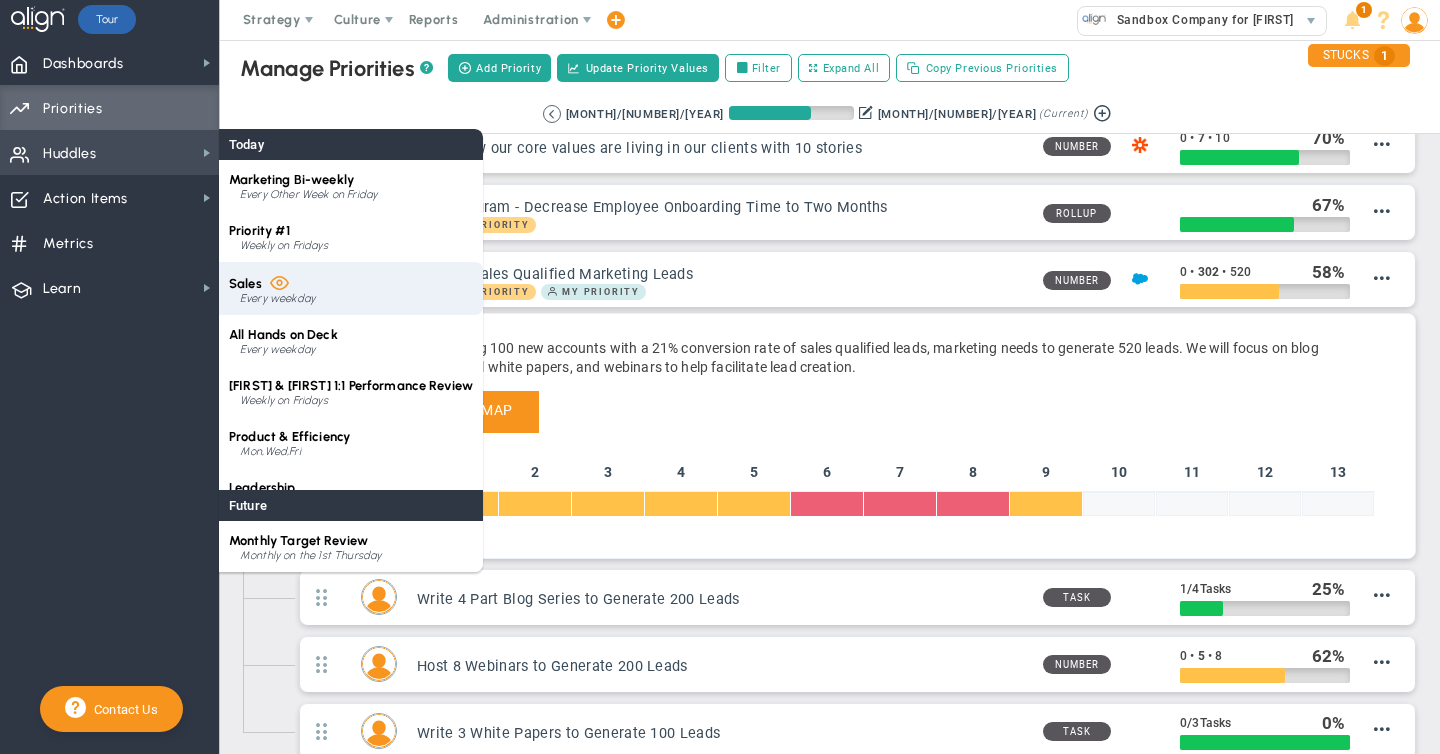 click at bounding box center (279, 281) 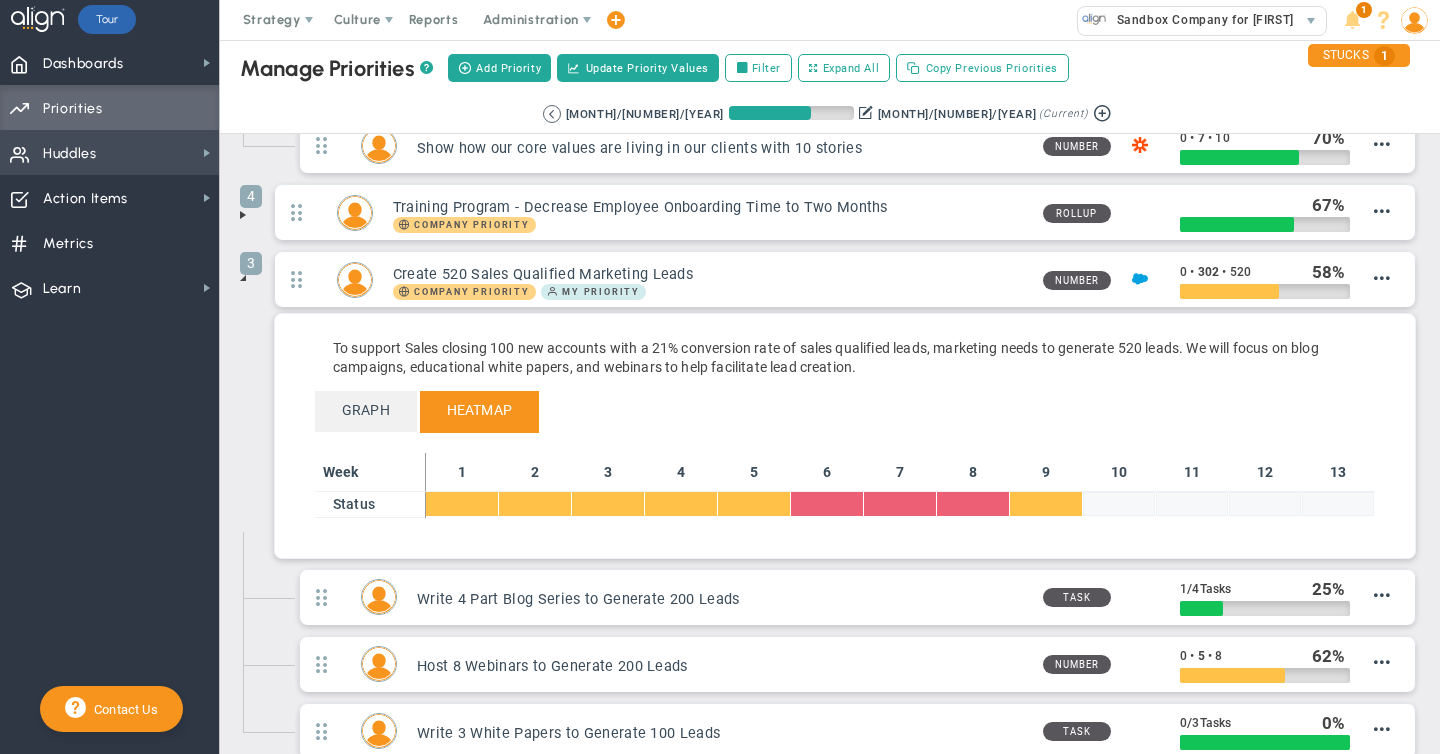 scroll, scrollTop: 0, scrollLeft: 0, axis: both 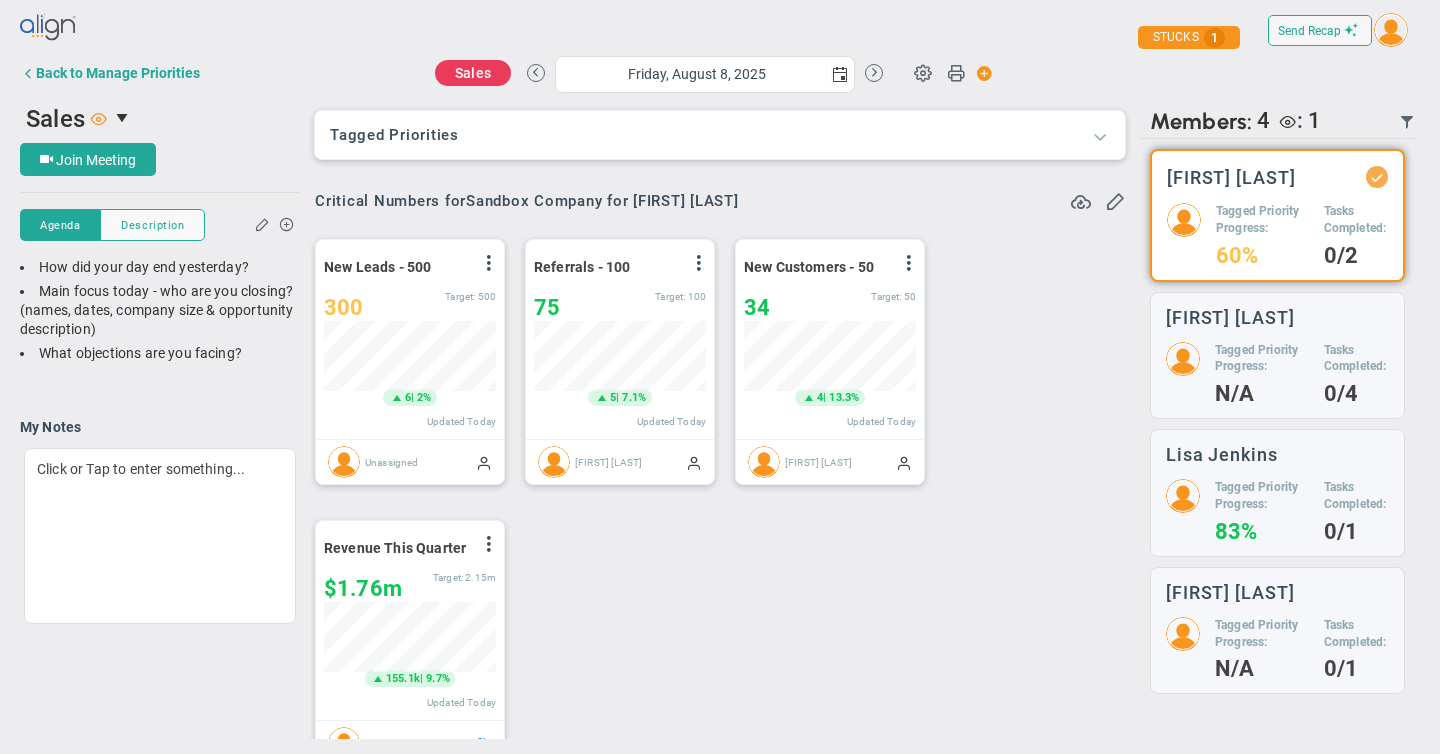 click at bounding box center (1100, 136) 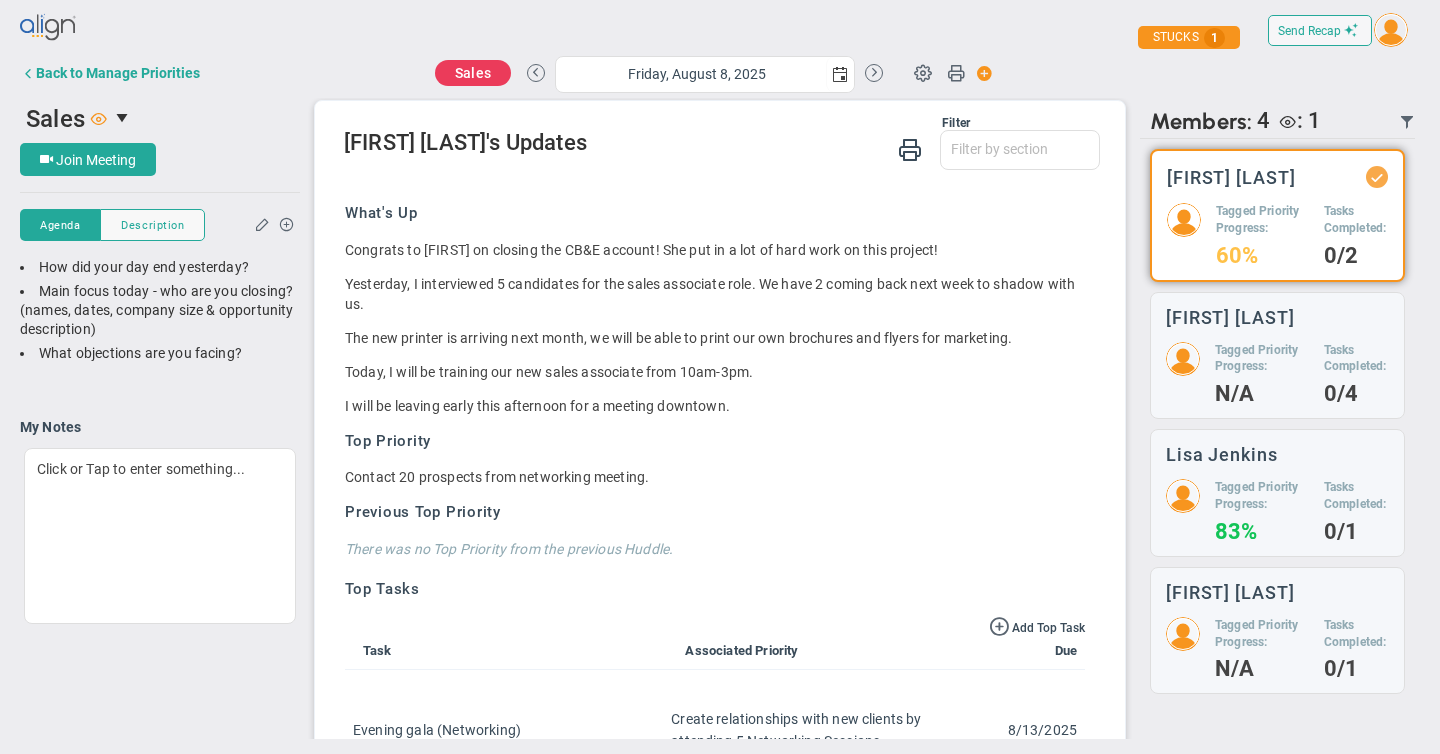 scroll, scrollTop: 1607, scrollLeft: 0, axis: vertical 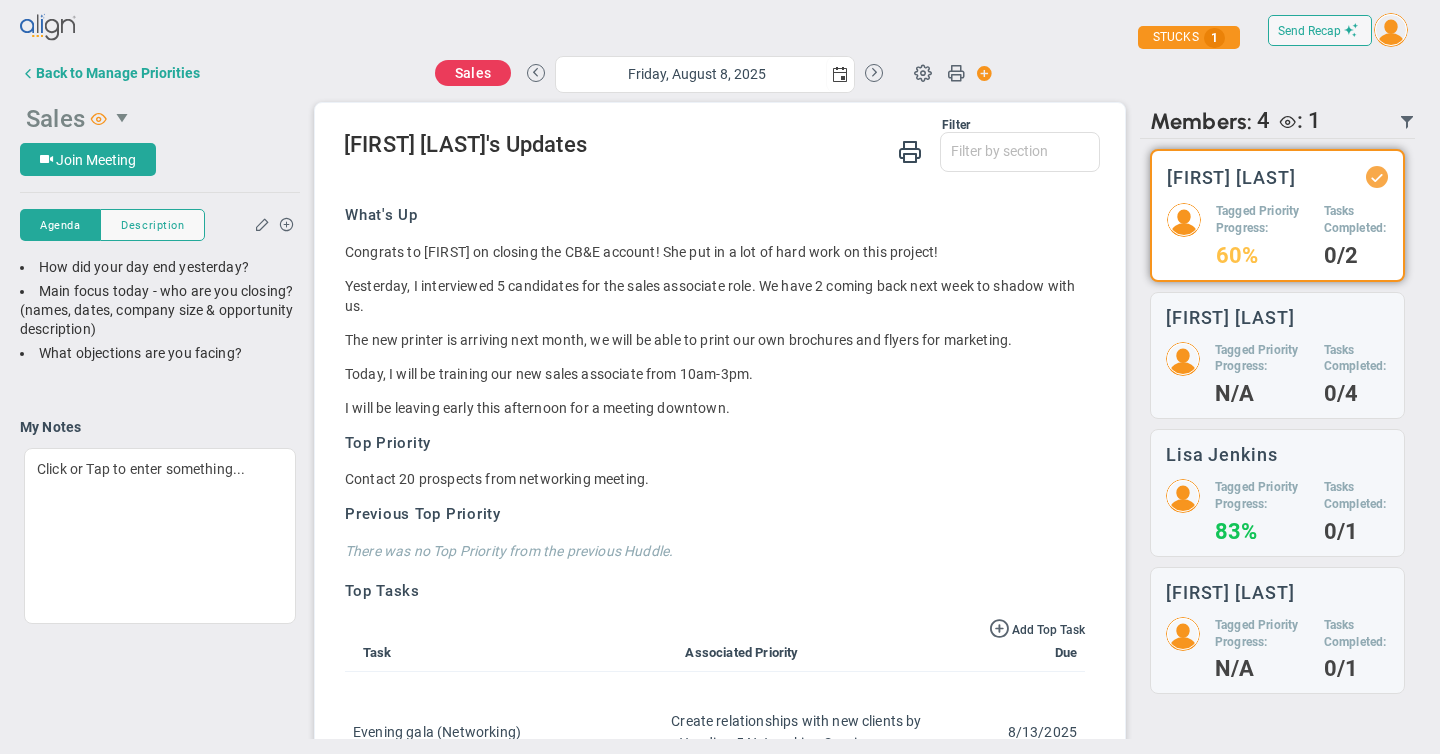 click at bounding box center [124, 118] 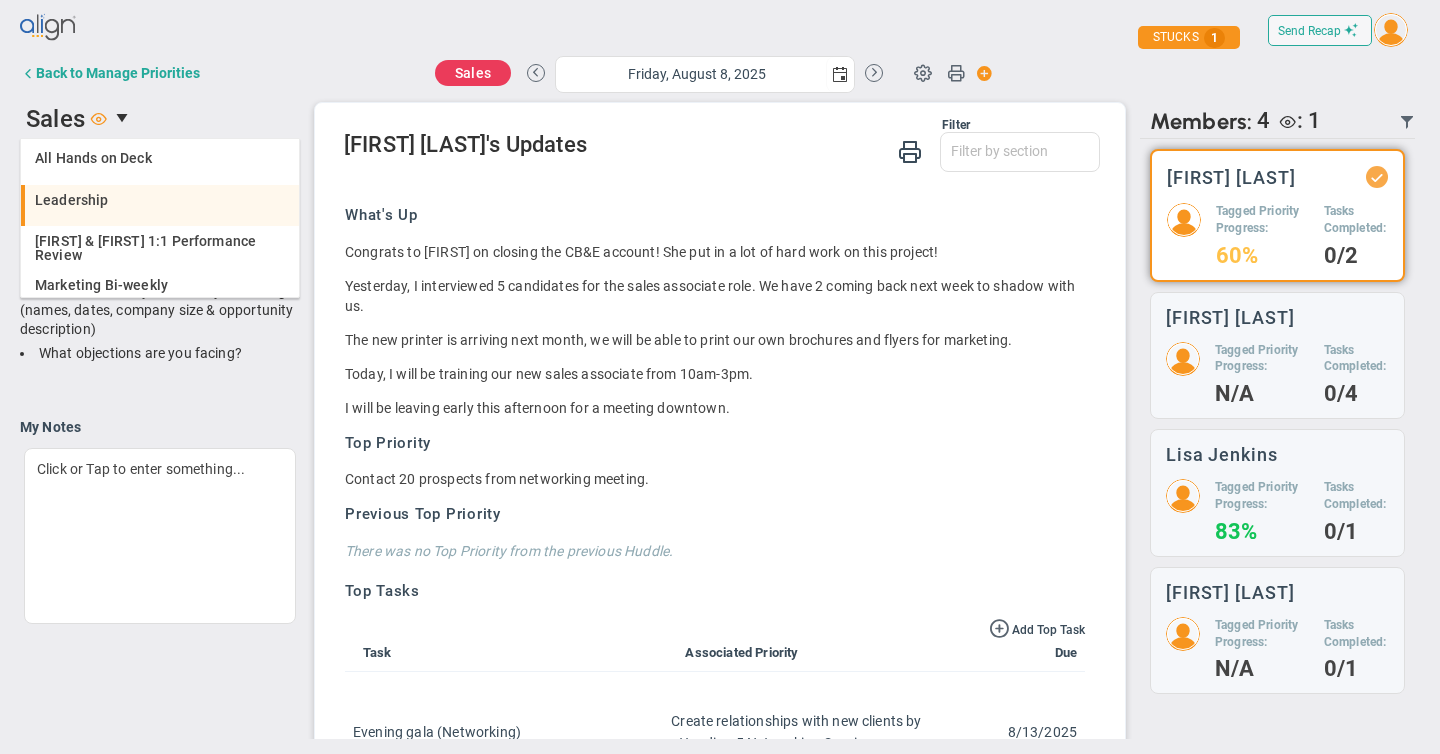 click on "Leadership" at bounding box center [162, 200] 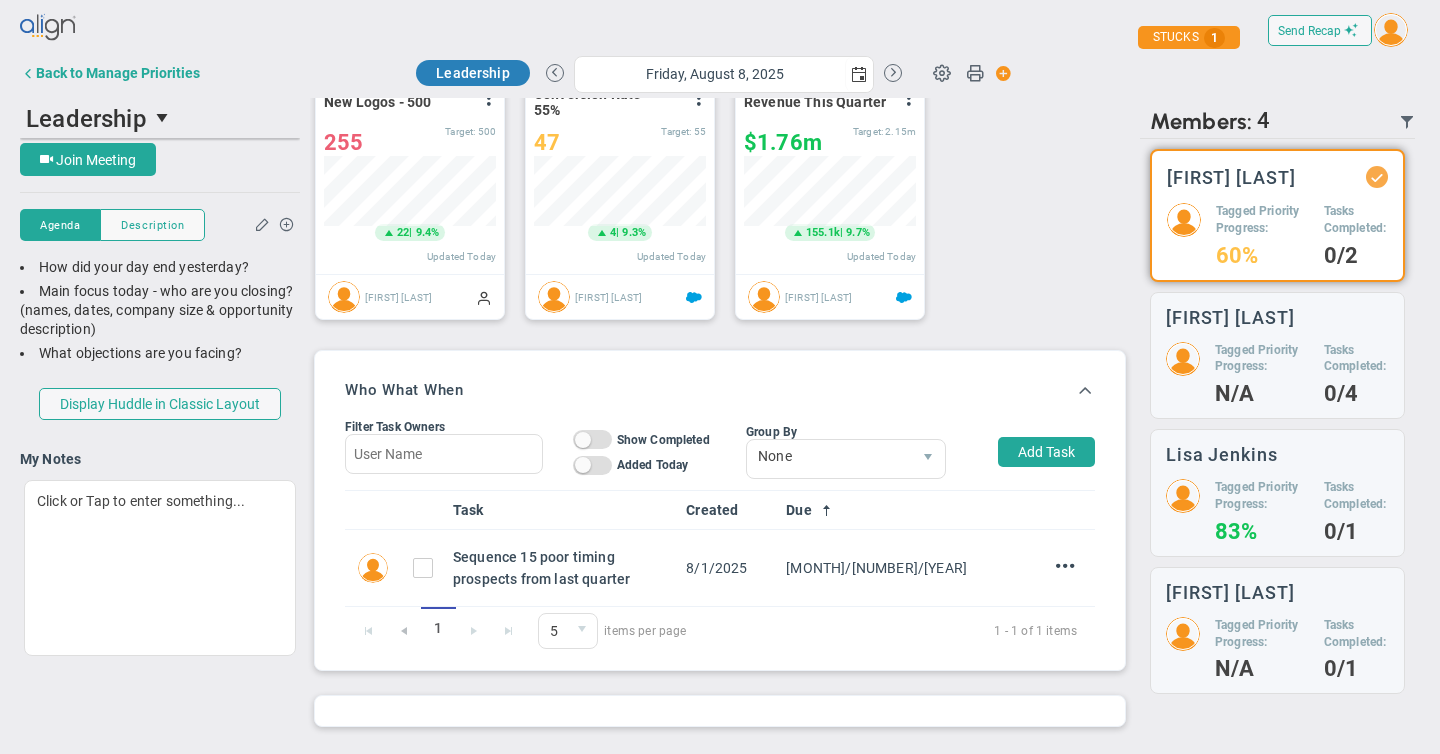 type on "Friday, August 8, 2025" 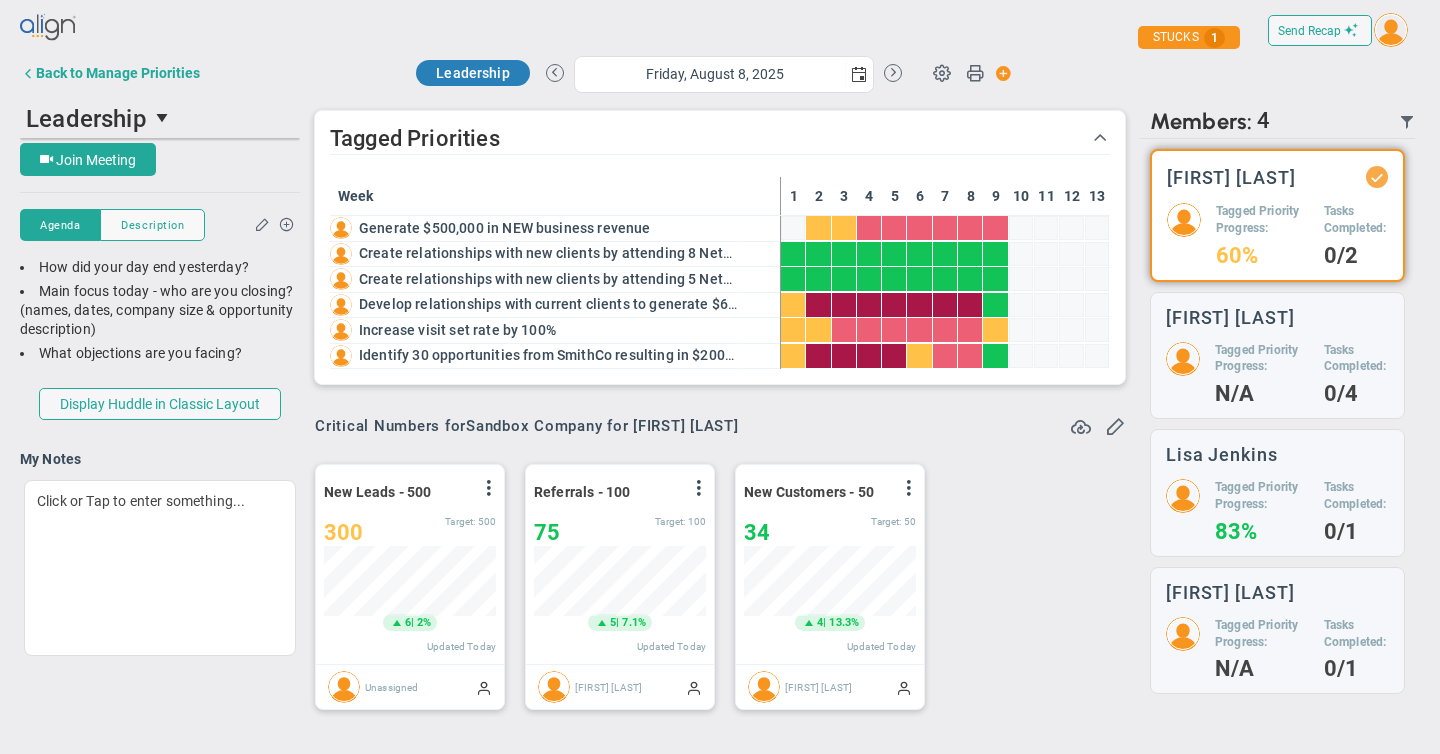scroll, scrollTop: 0, scrollLeft: 0, axis: both 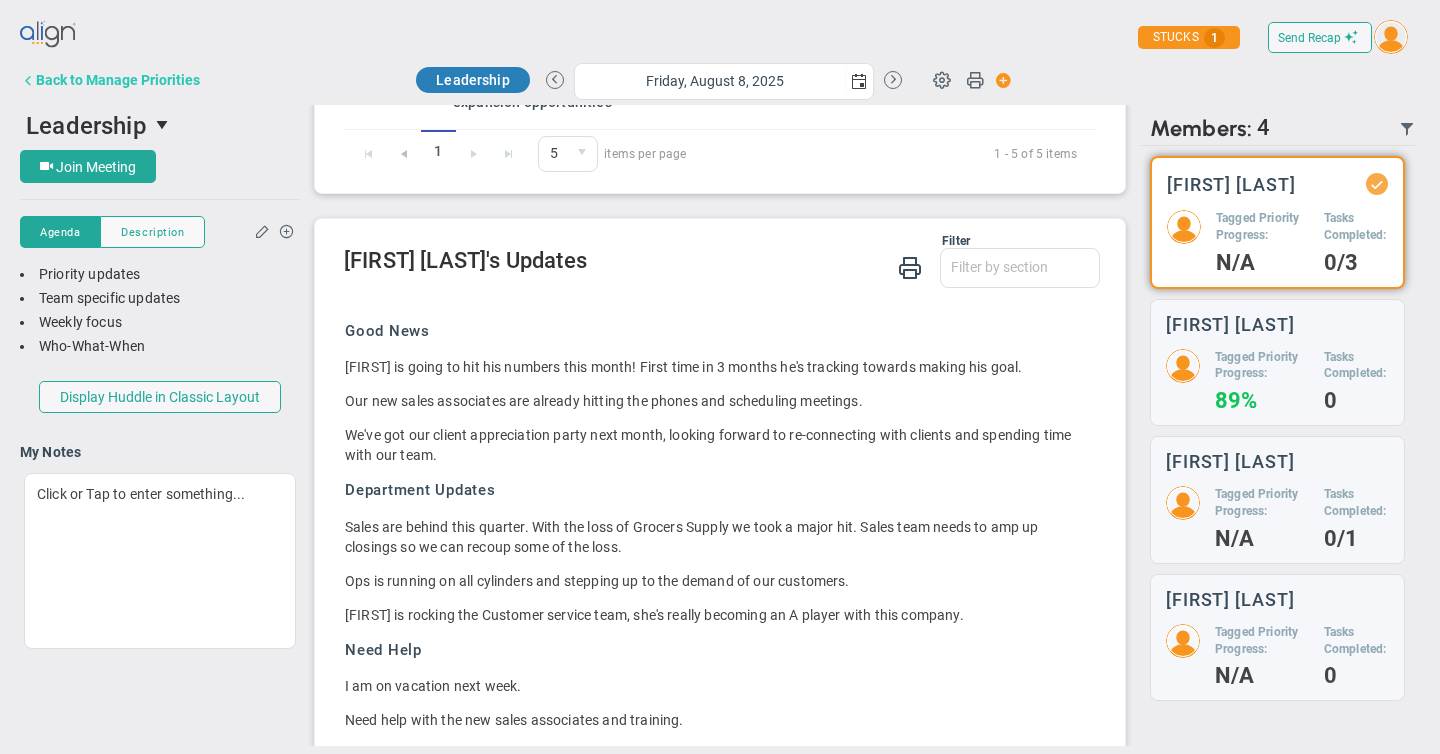 click on "Back to Manage Priorities" at bounding box center [118, 80] 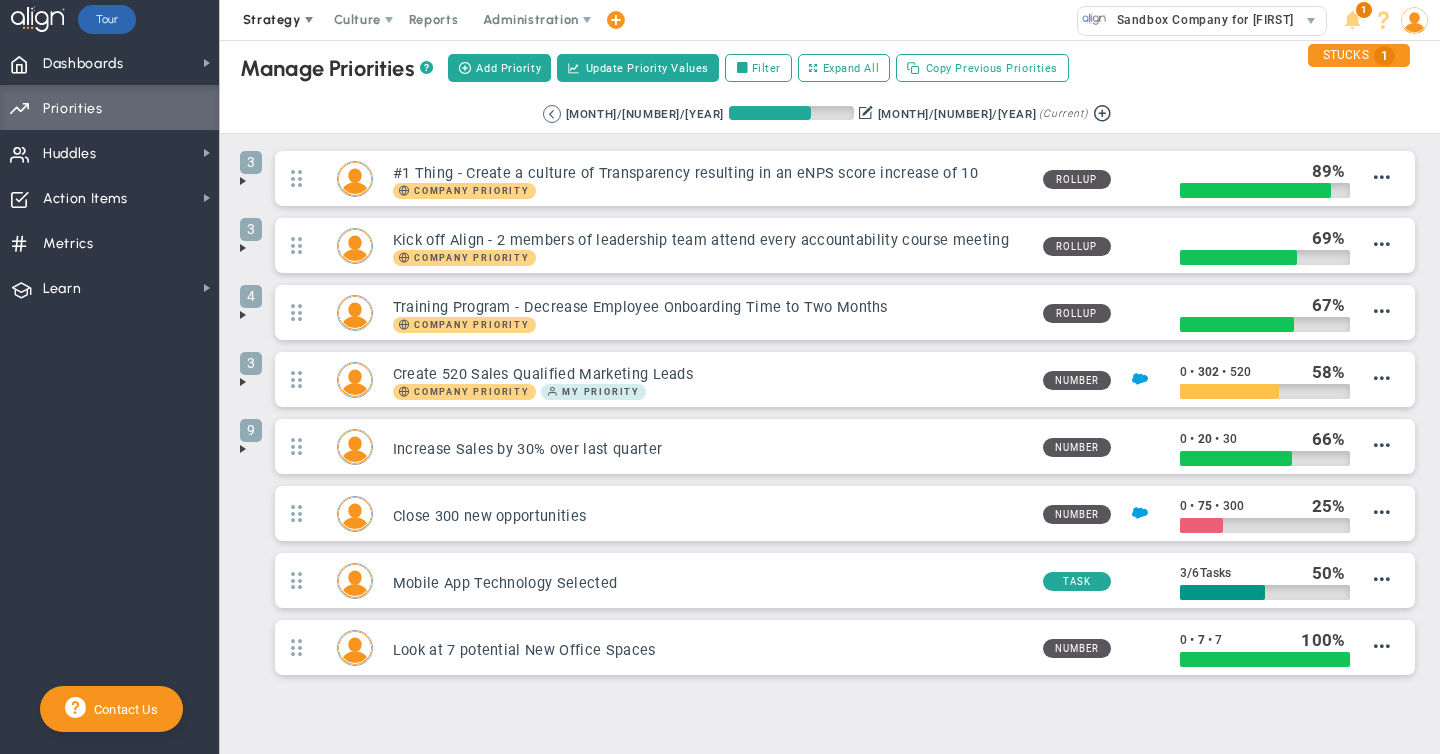 click at bounding box center (309, 20) 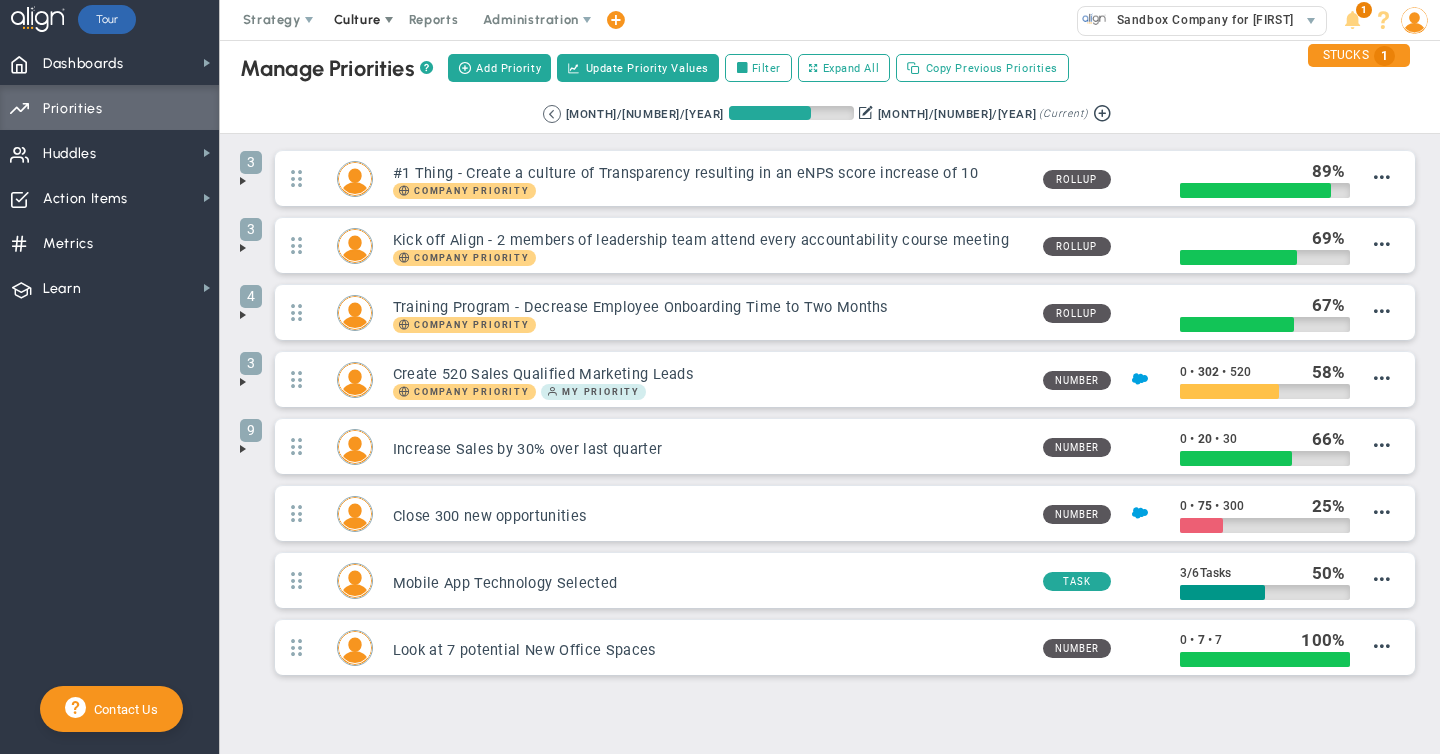 click at bounding box center (389, 20) 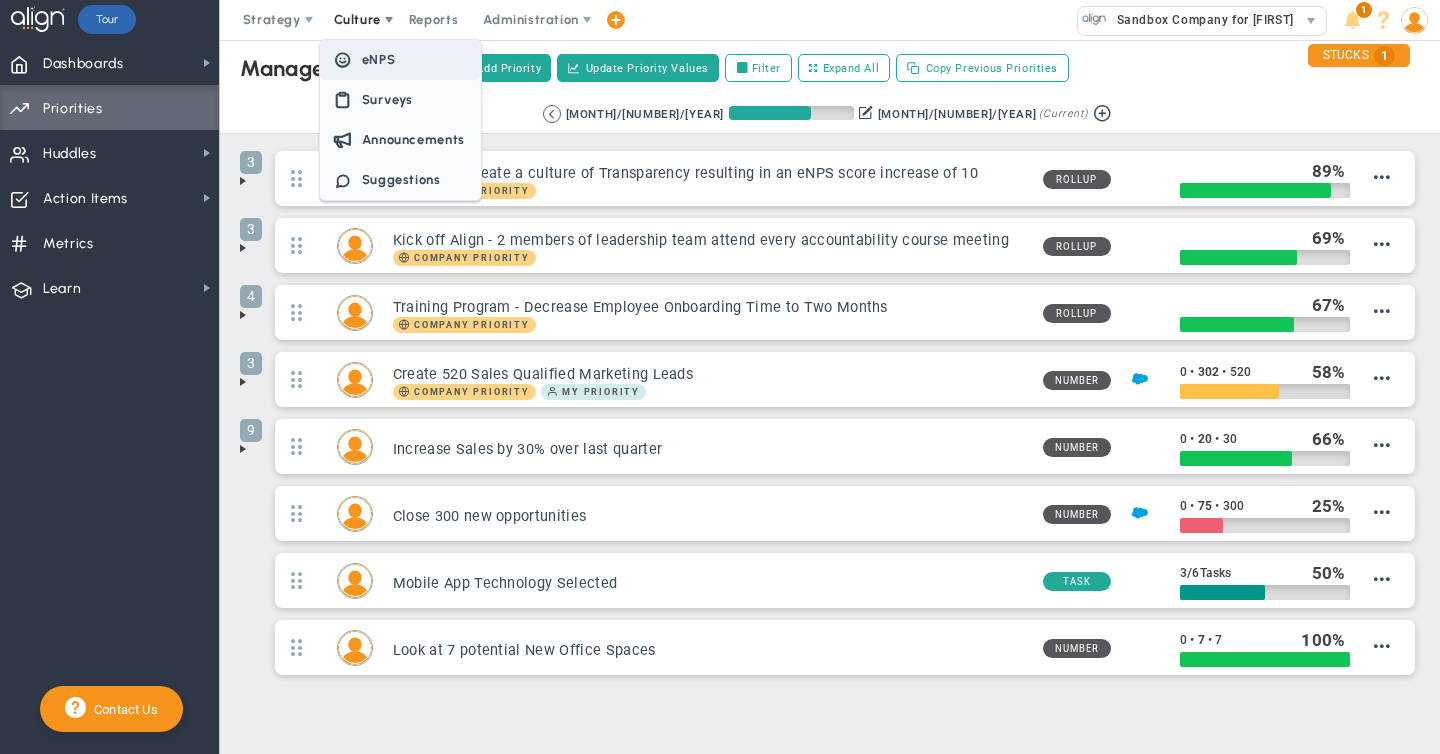 click on "eNPS" at bounding box center [379, 59] 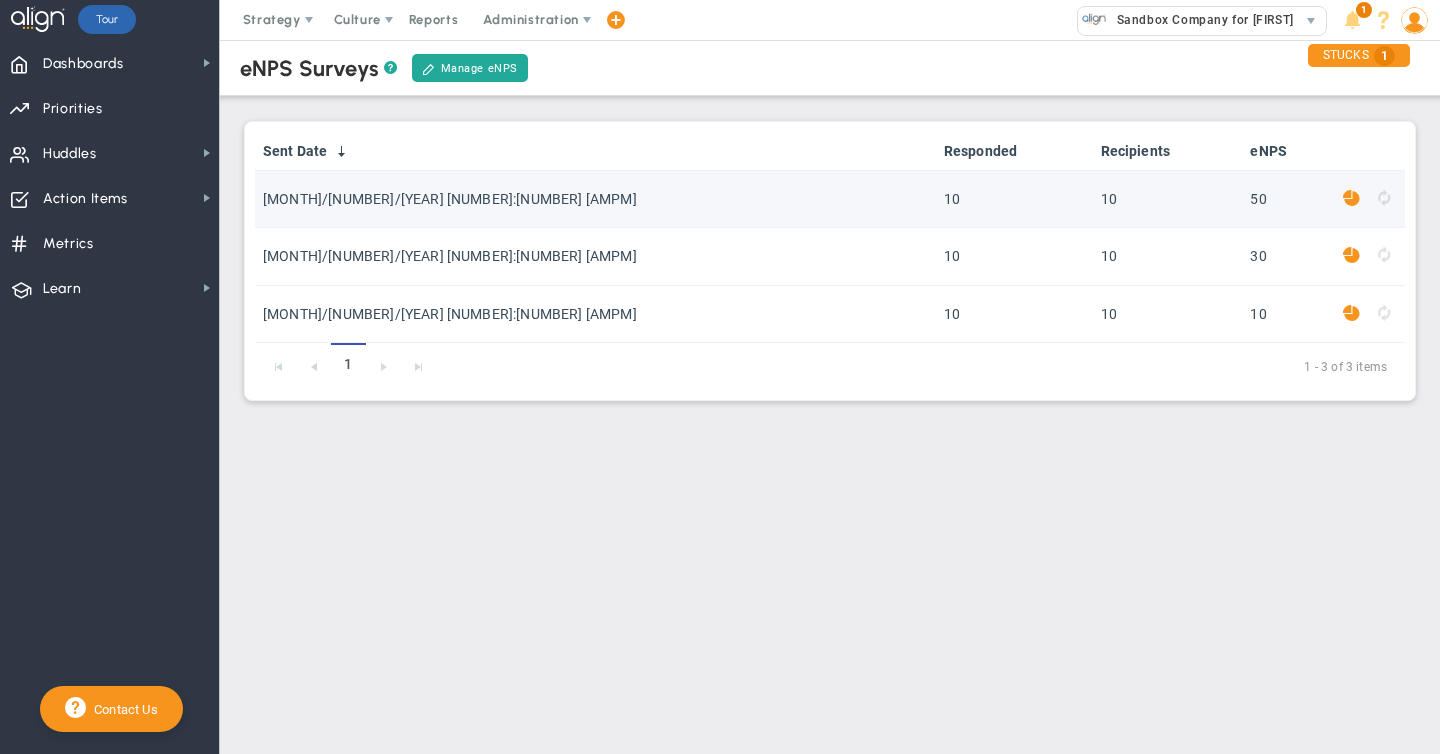 click 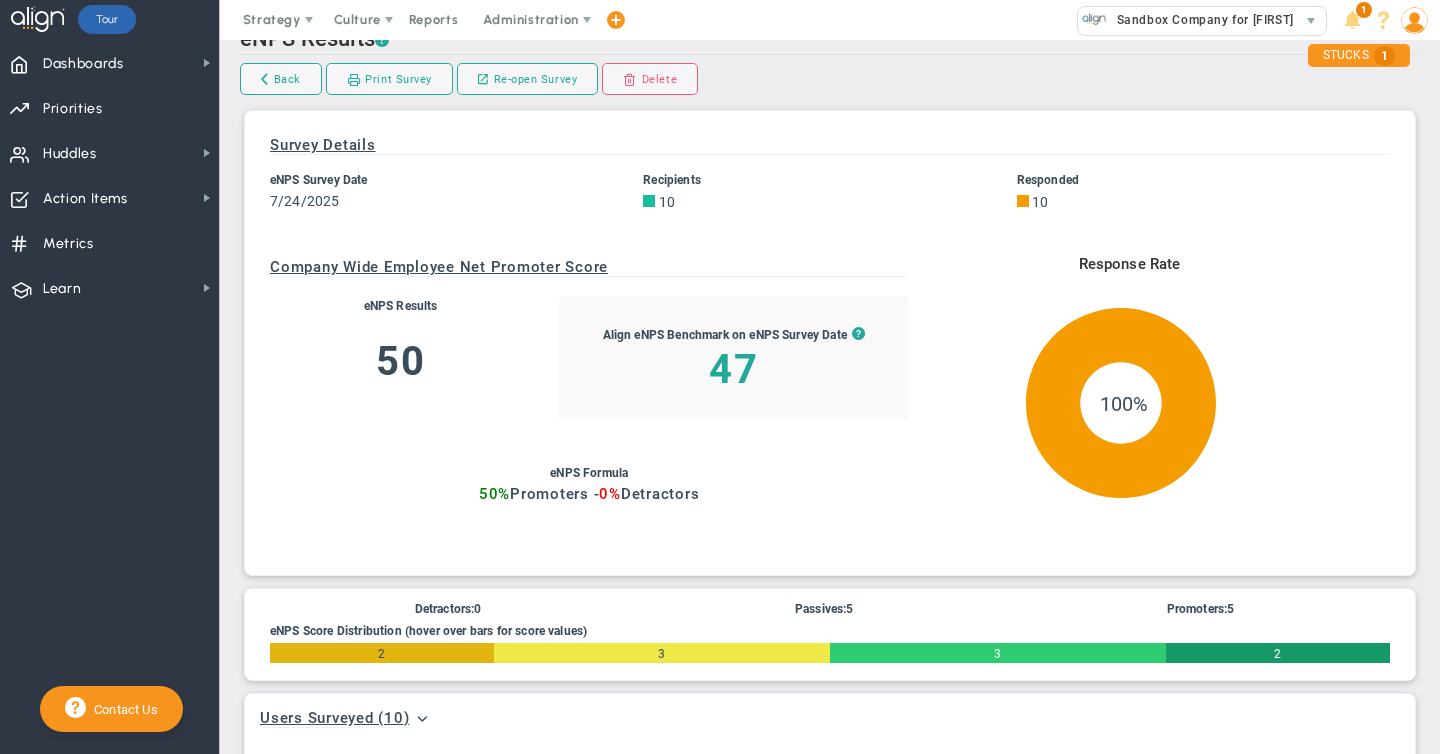 scroll, scrollTop: 22, scrollLeft: 0, axis: vertical 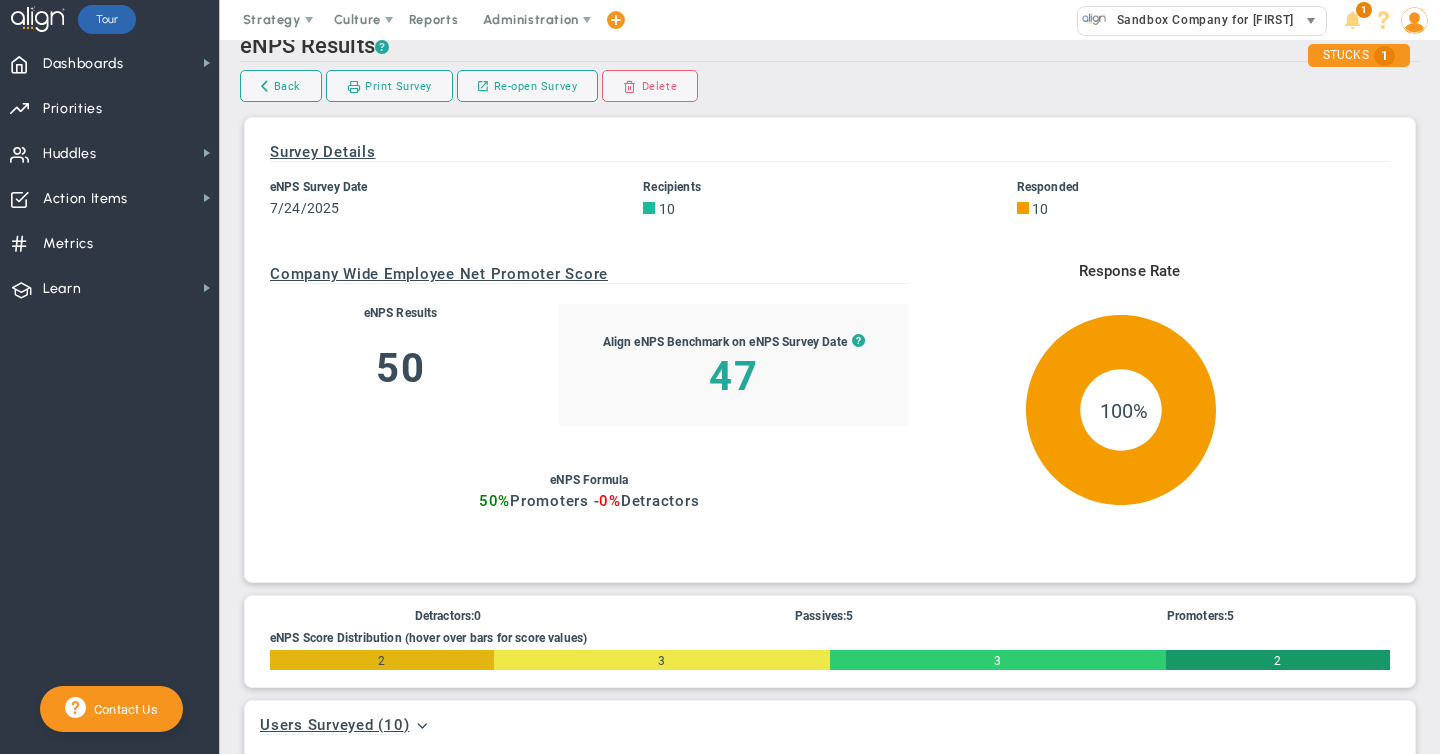 click on "Sandbox Company for [FIRST] [LAST]" at bounding box center (1221, 20) 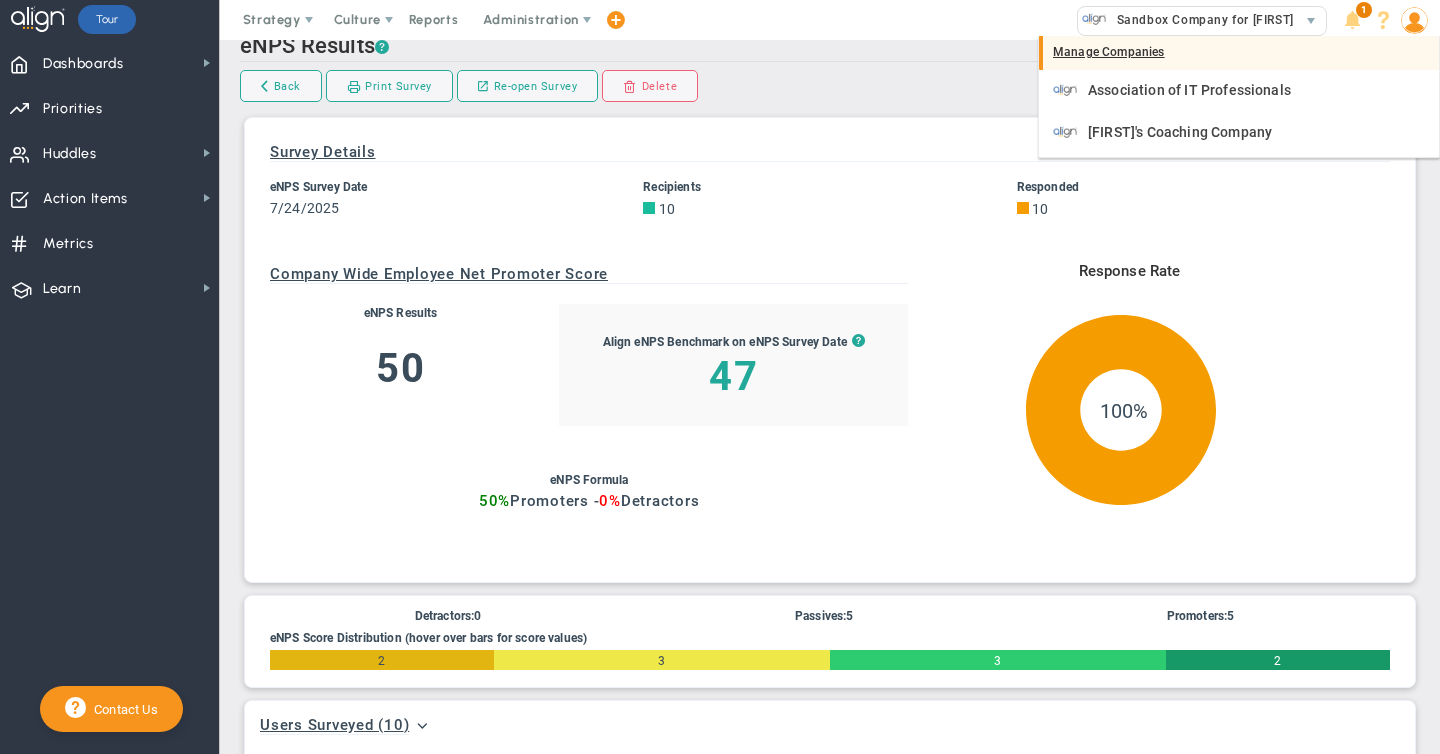 click on "Manage Companies" at bounding box center [1239, 53] 